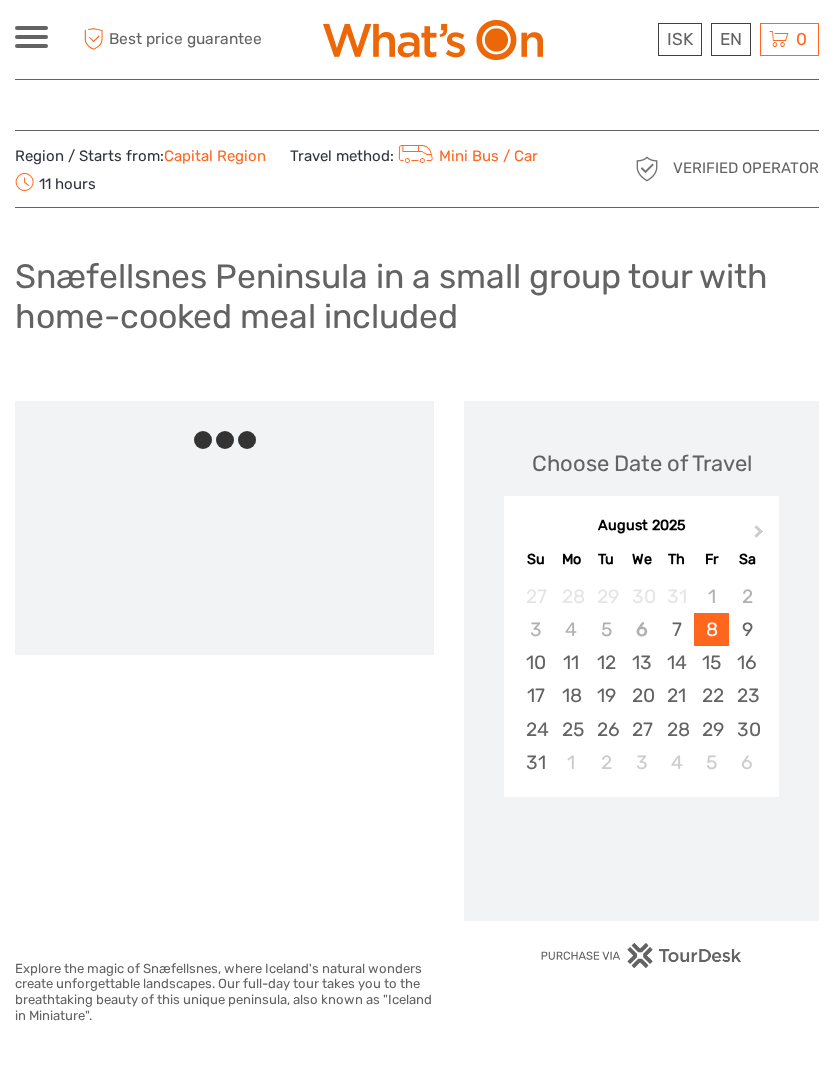scroll, scrollTop: 0, scrollLeft: 0, axis: both 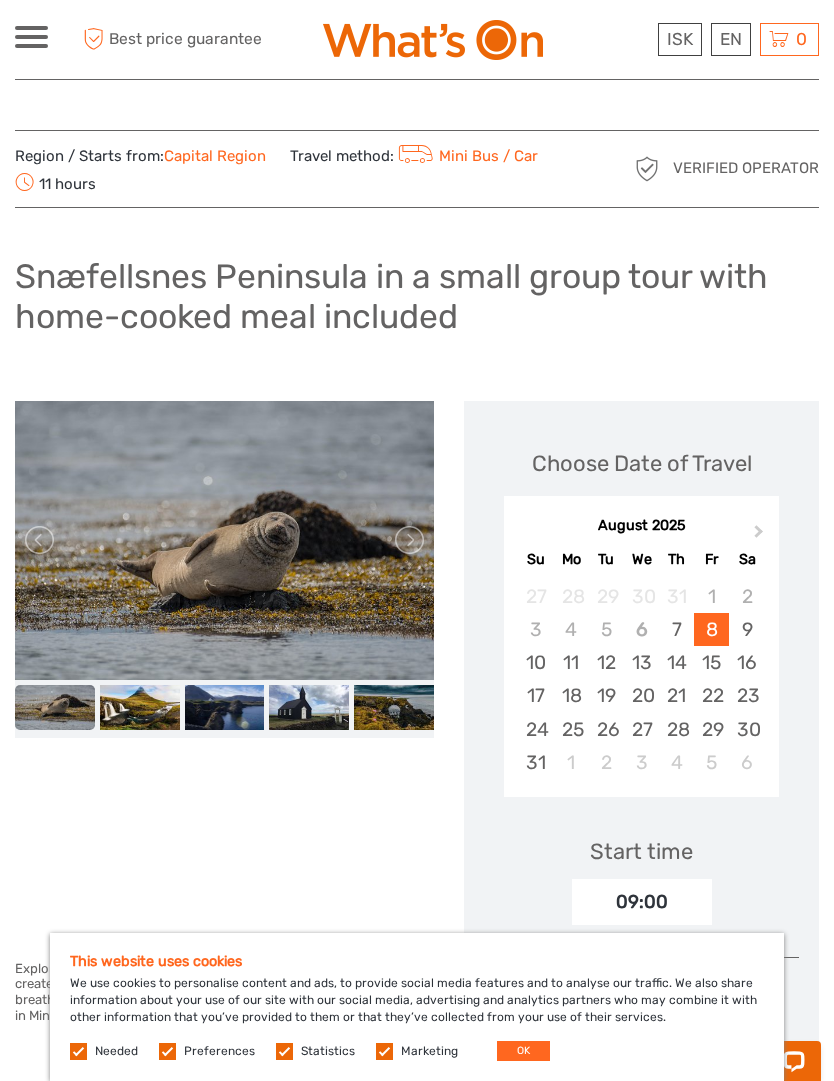 click at bounding box center (55, 707) 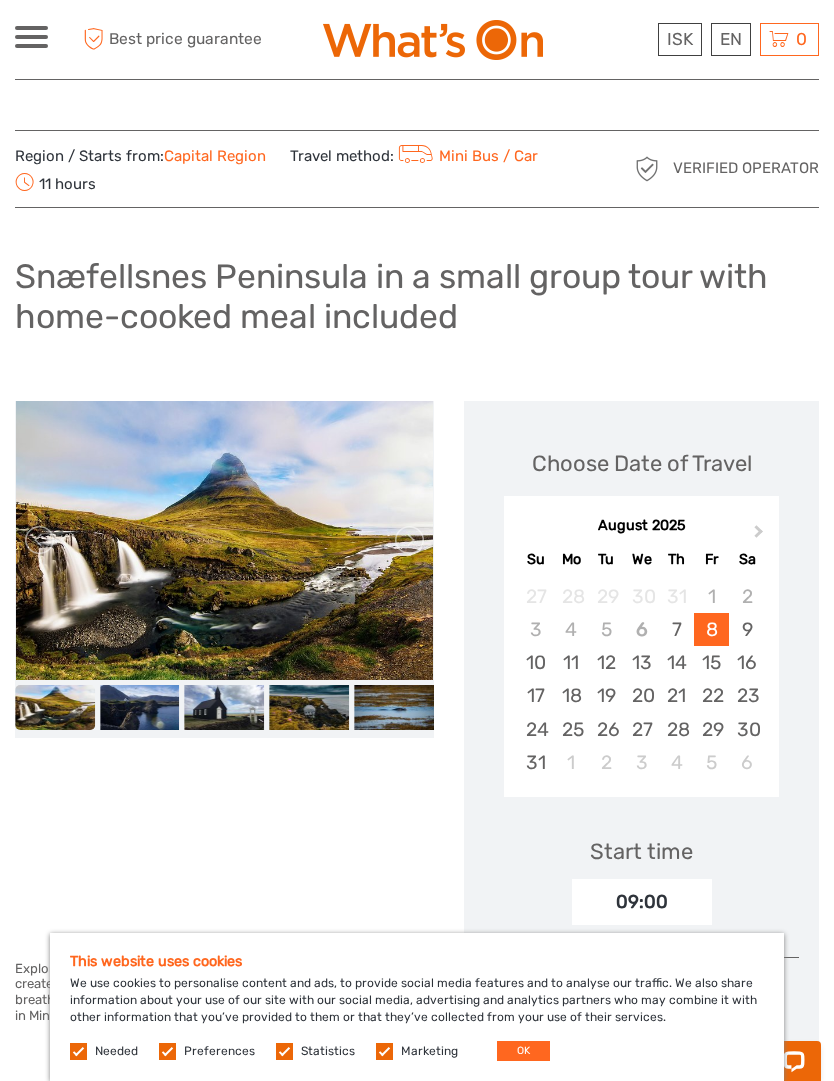 click at bounding box center [225, 707] 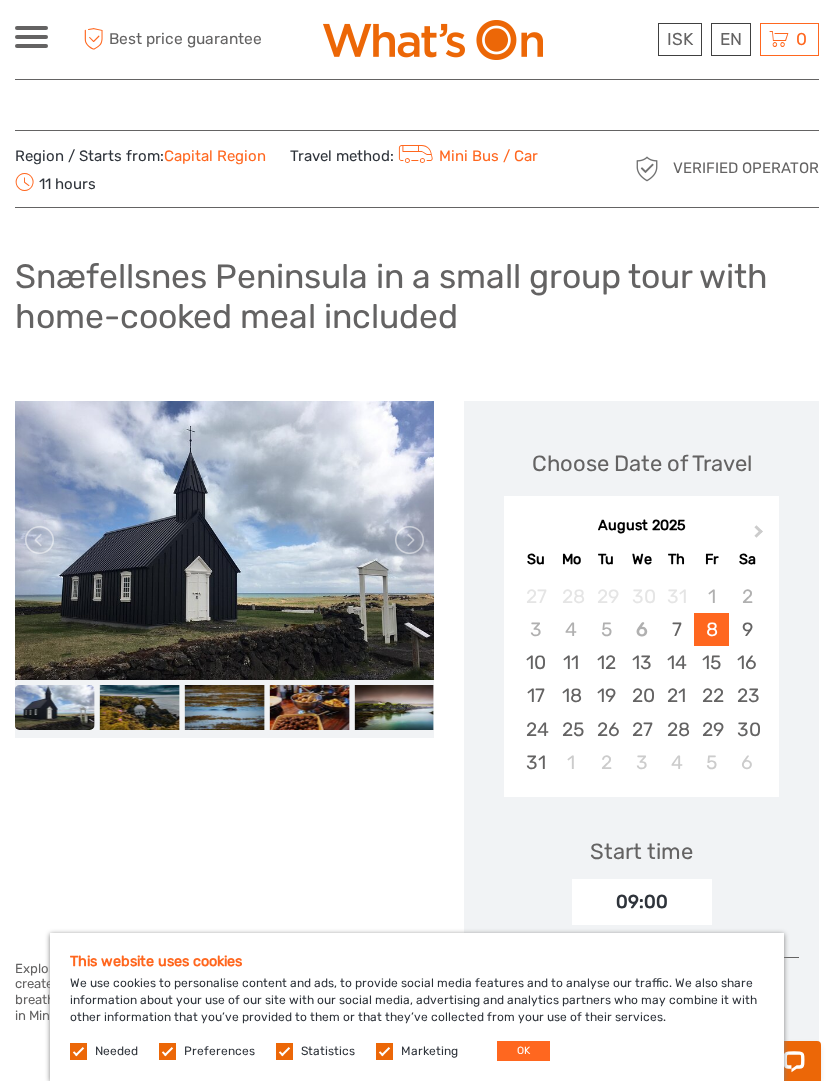 click at bounding box center [309, 707] 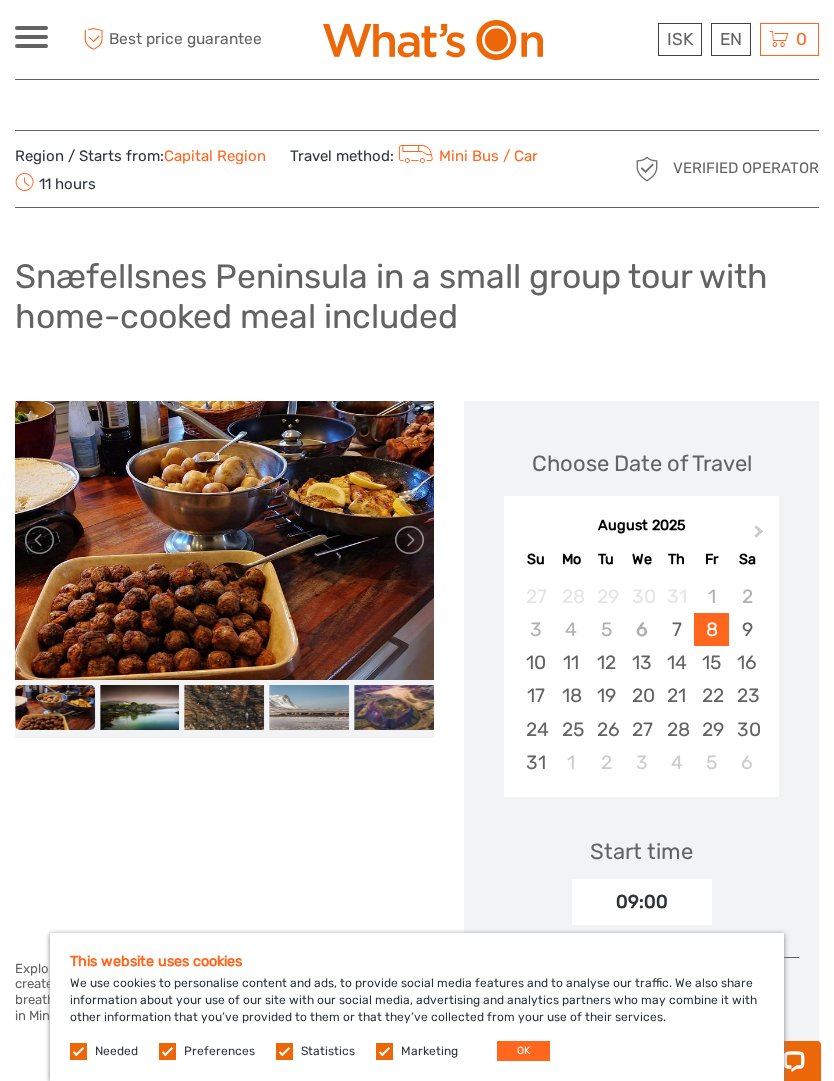 click at bounding box center (225, 707) 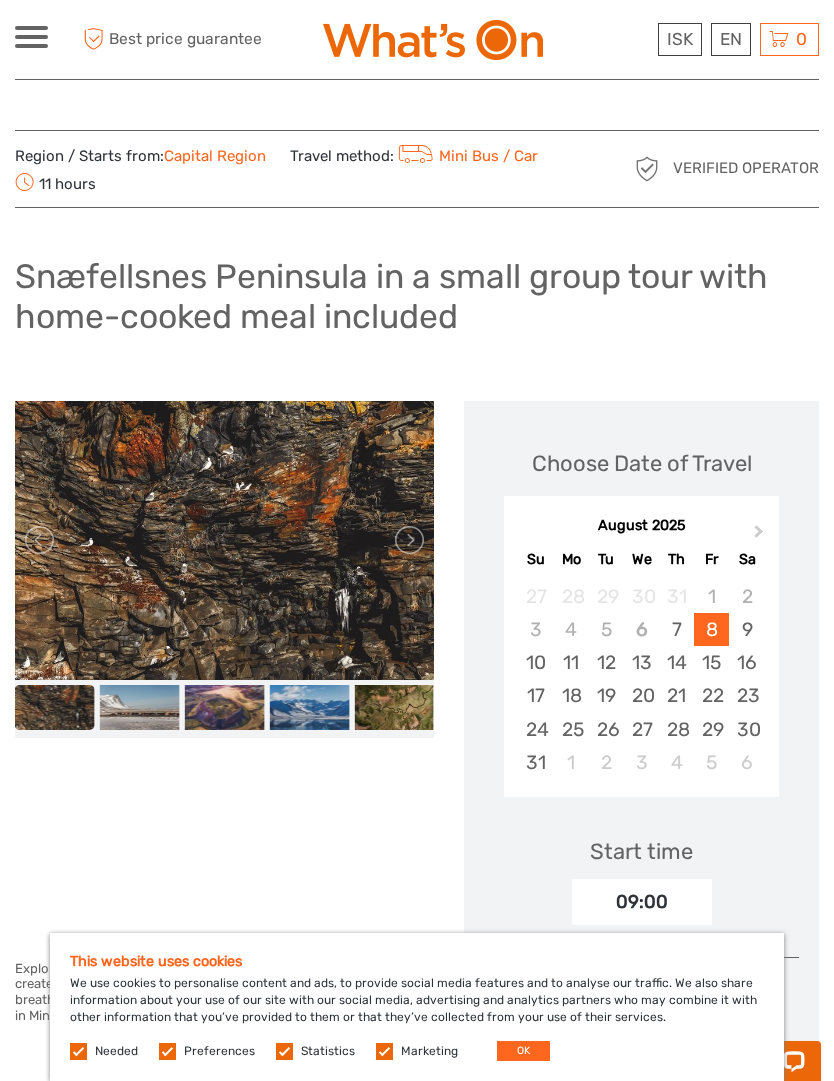 click at bounding box center [225, 707] 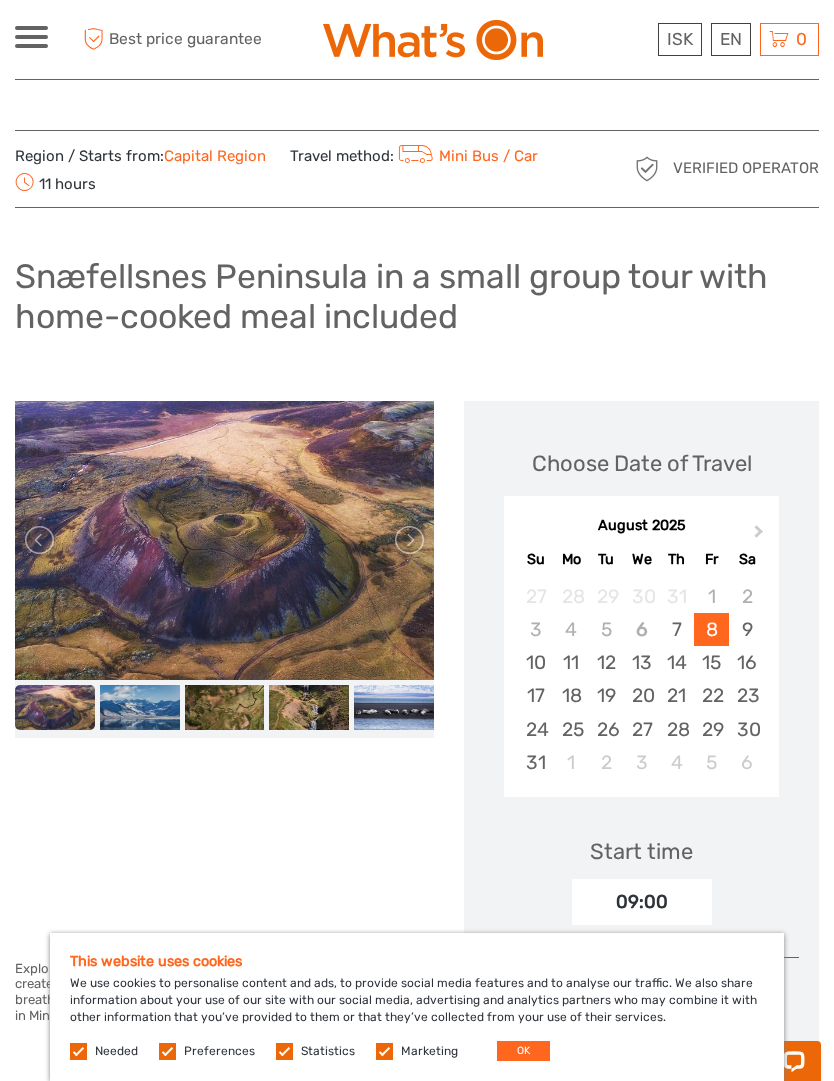 click at bounding box center (225, 707) 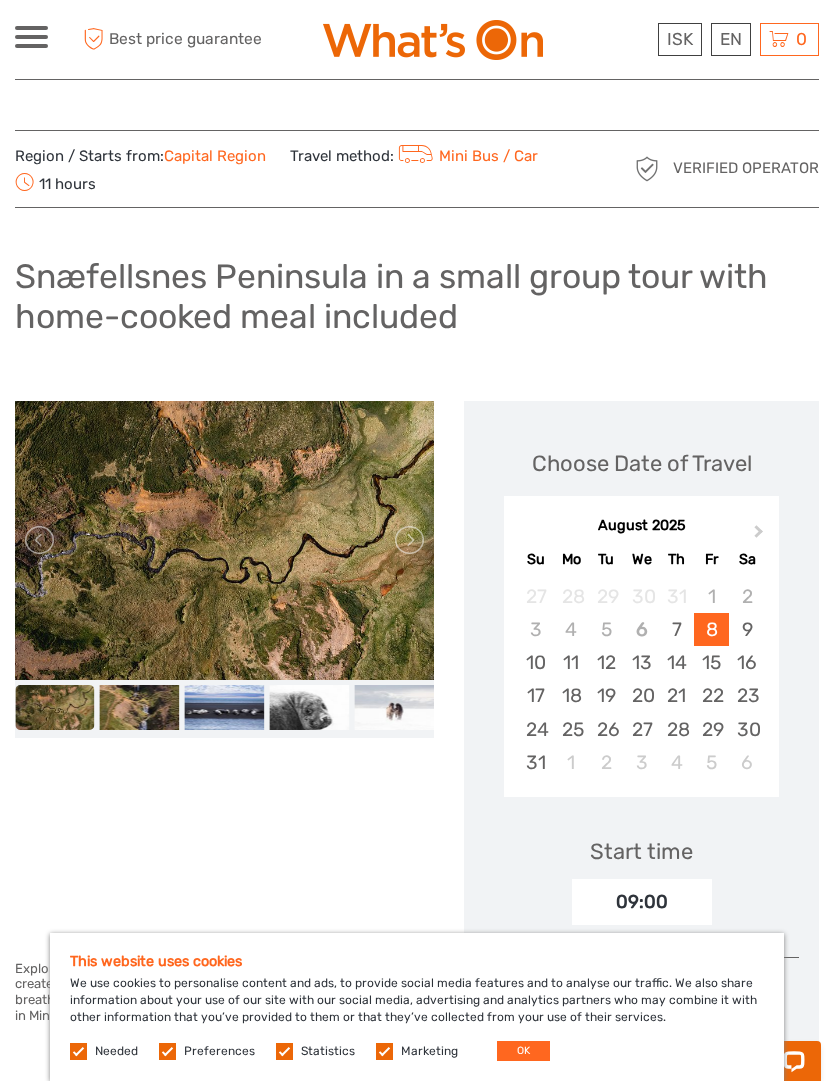 click at bounding box center (225, 707) 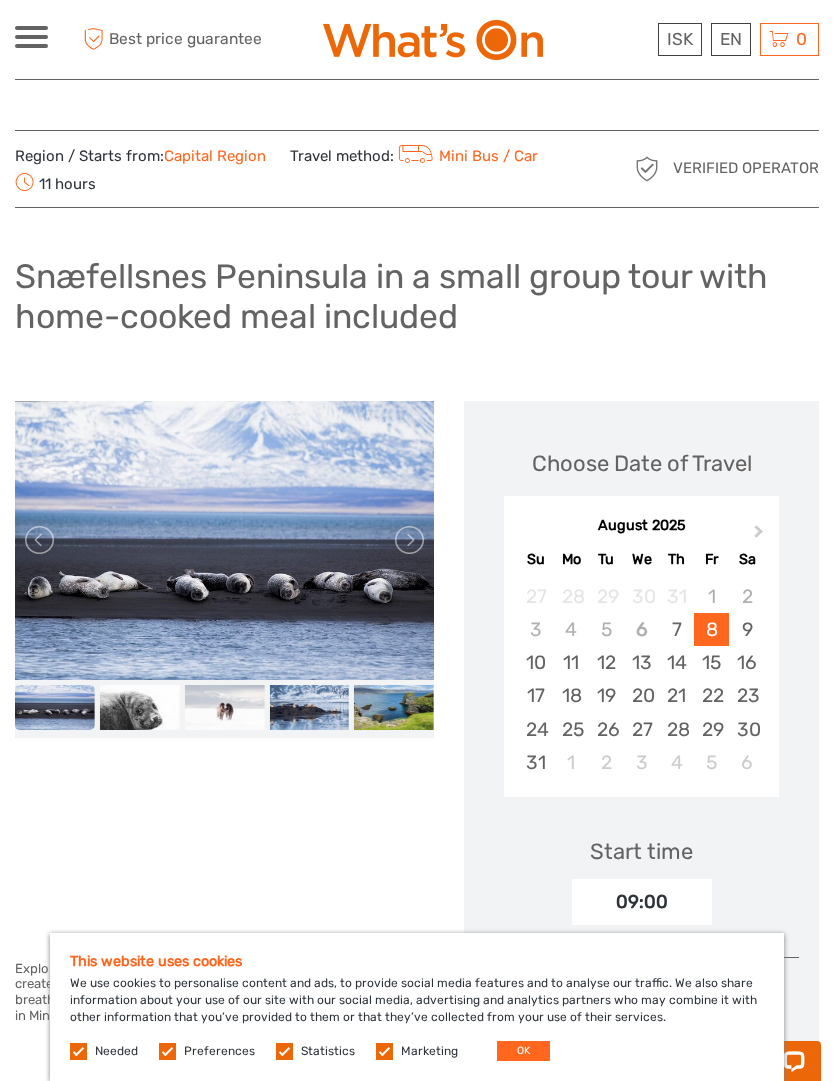 click at bounding box center [225, 707] 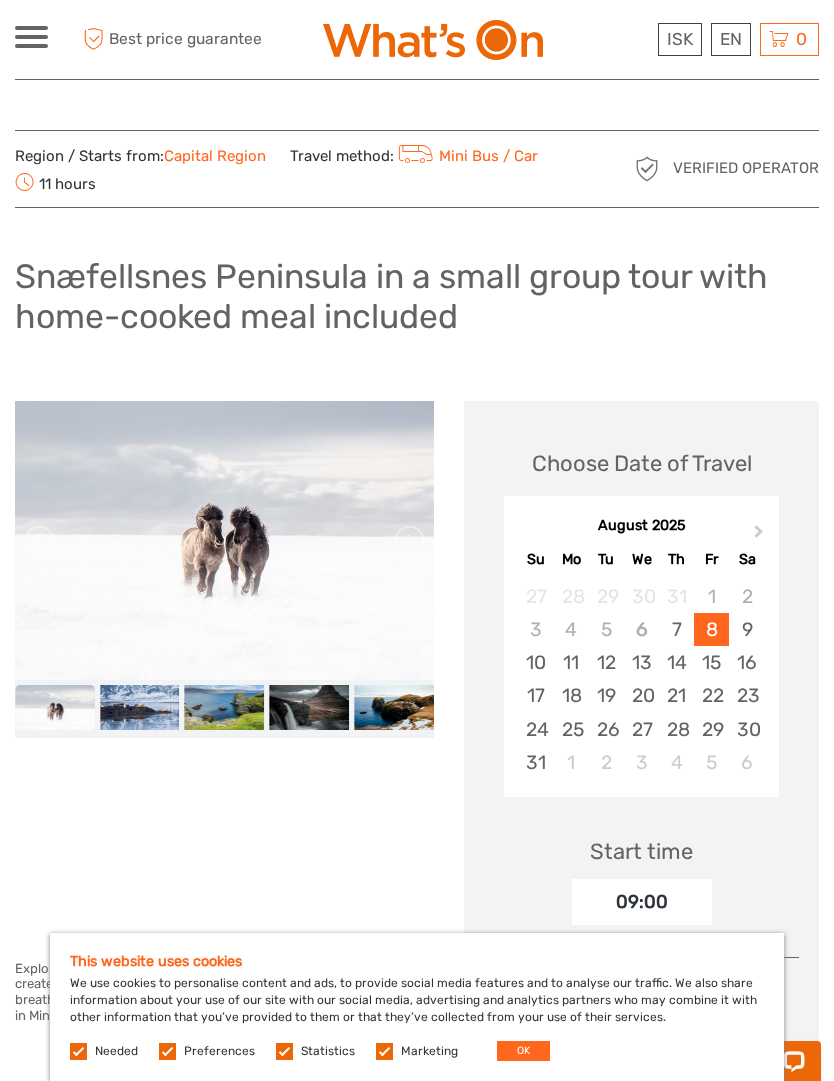 click at bounding box center [225, 707] 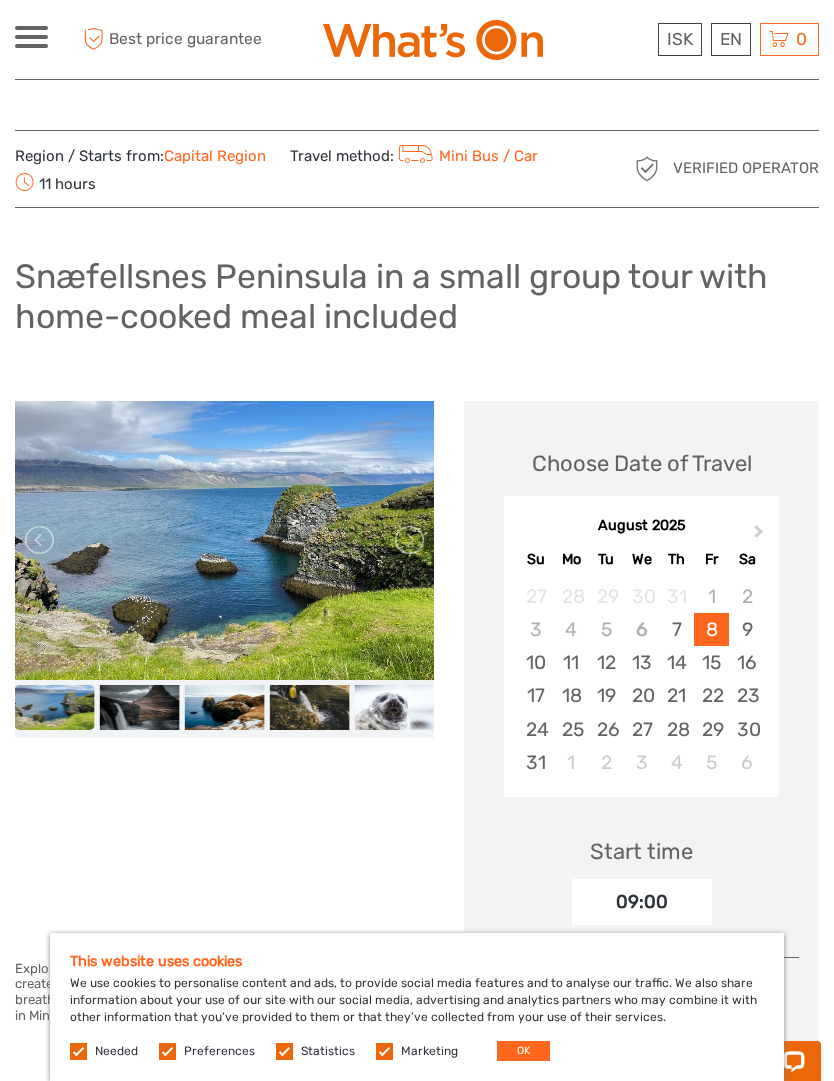 click at bounding box center (225, 707) 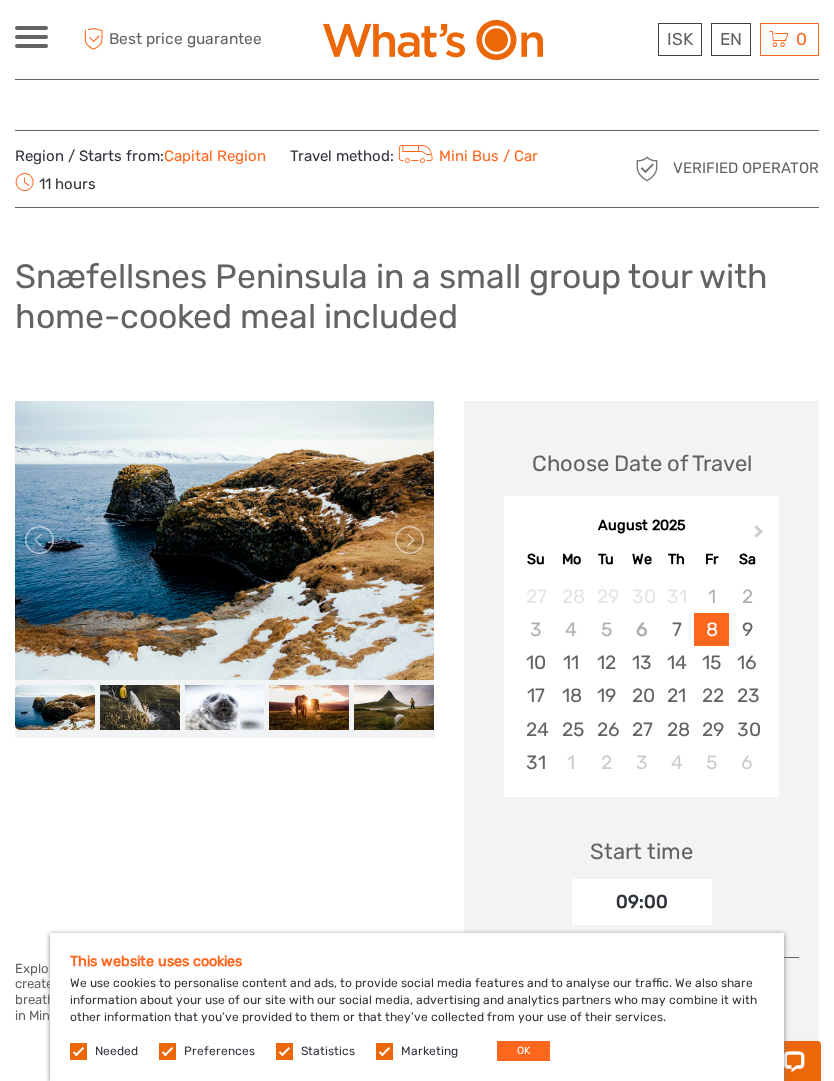 click at bounding box center [309, 707] 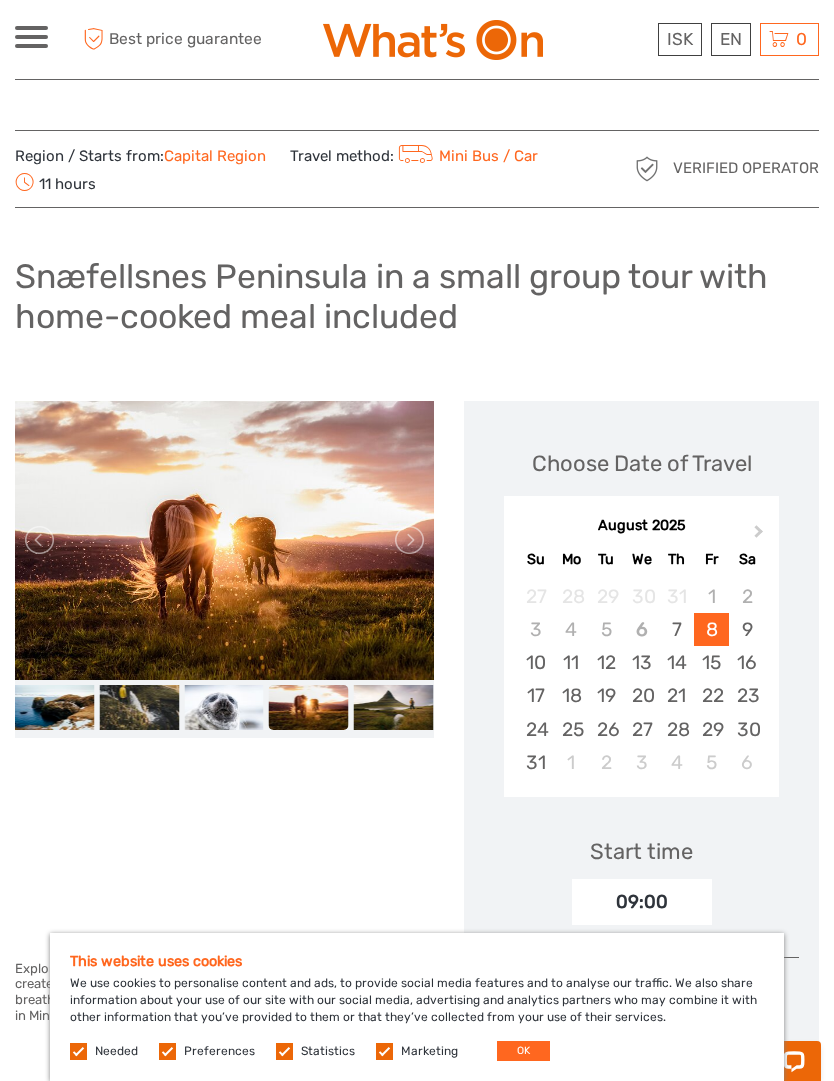 click at bounding box center [394, 707] 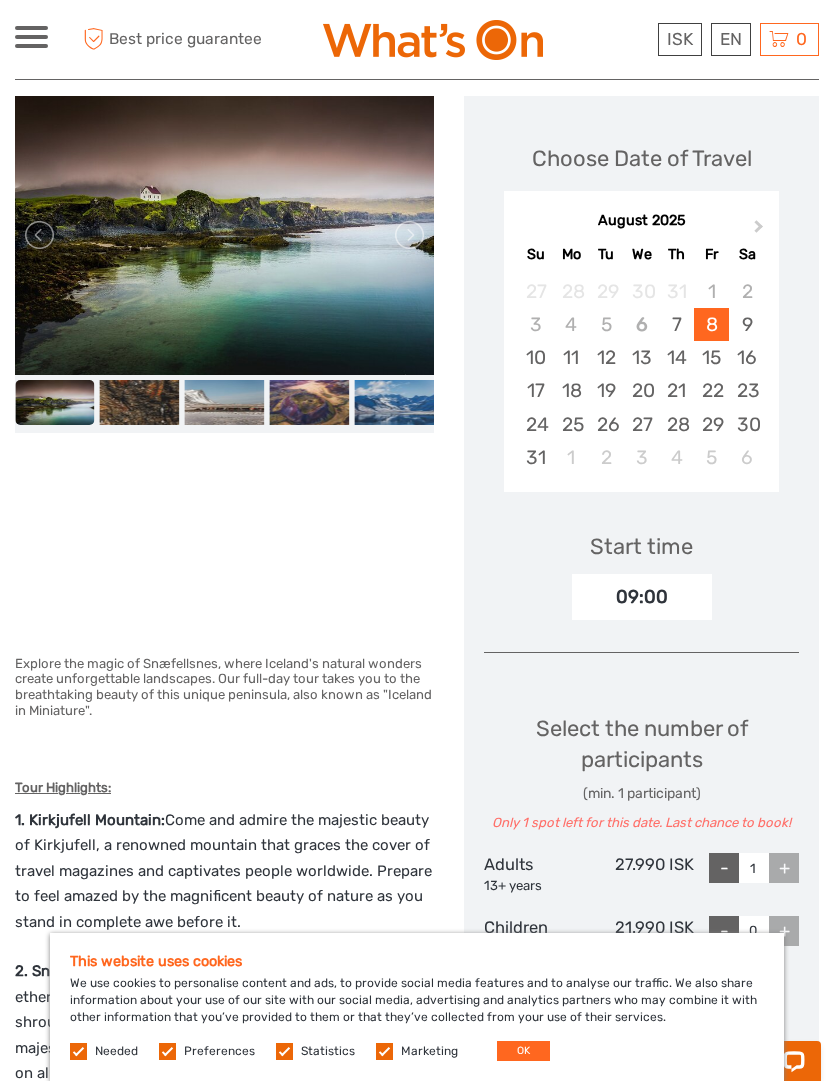 scroll, scrollTop: 275, scrollLeft: 0, axis: vertical 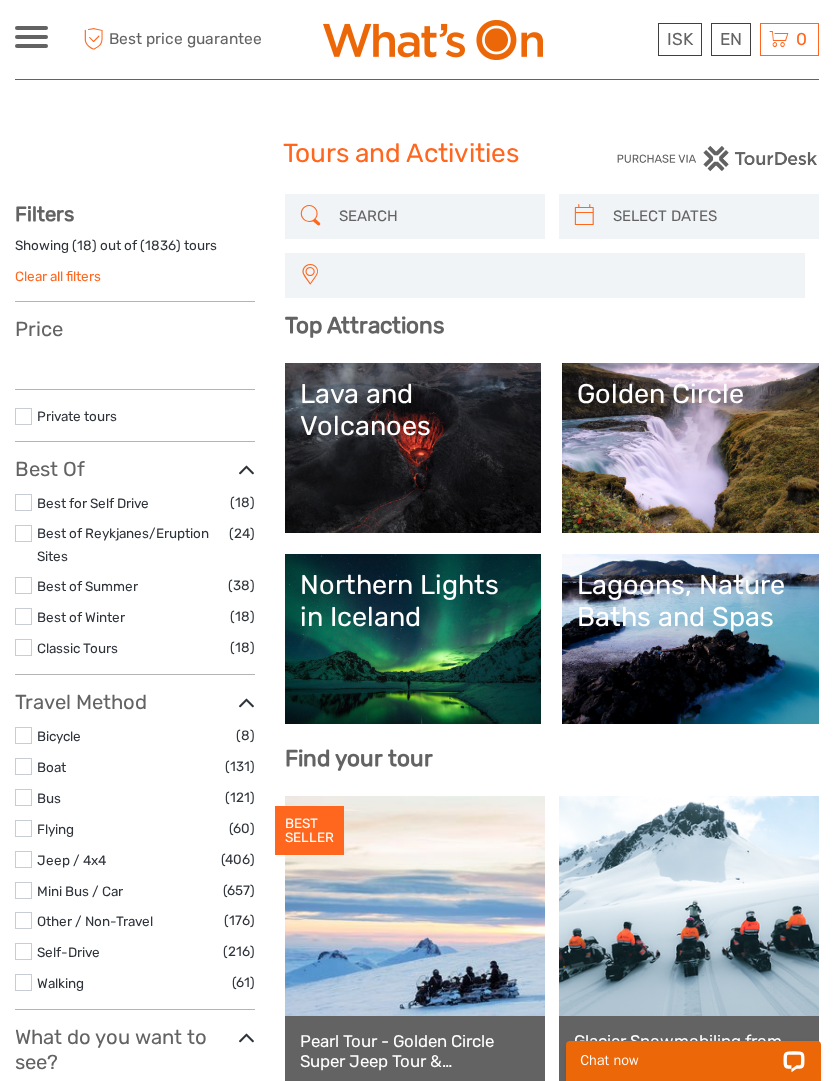 select 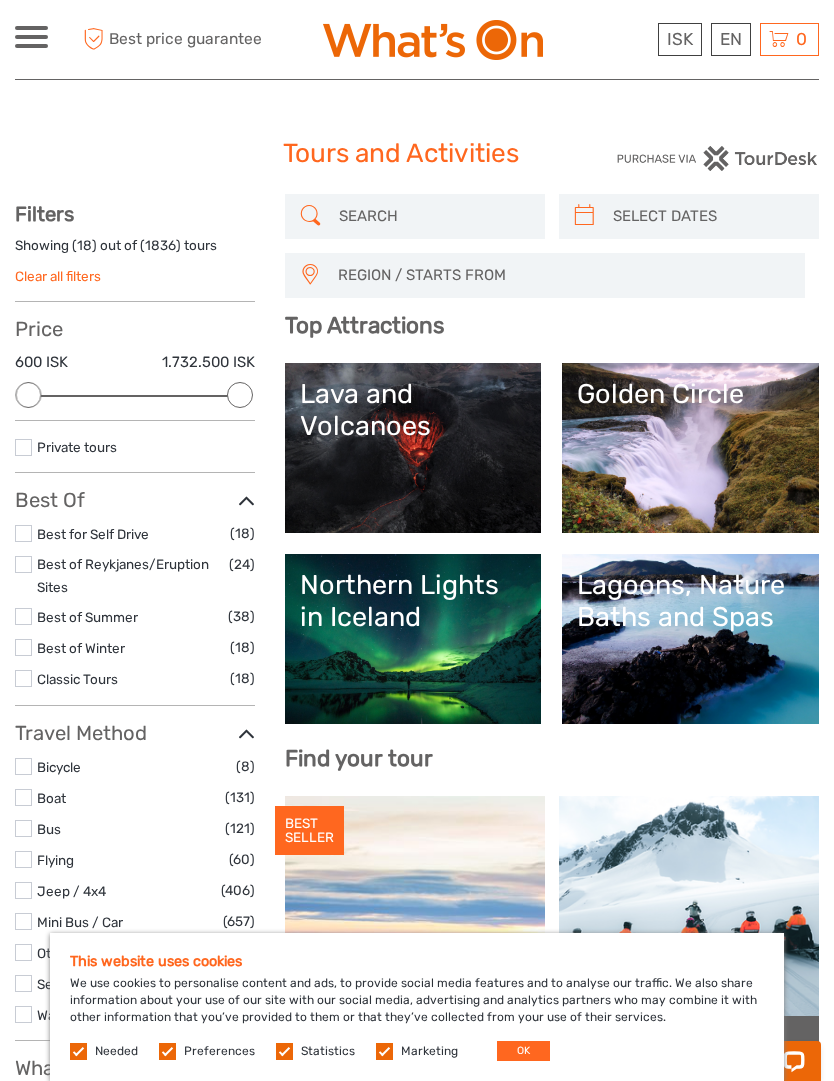click on "Best of Summer" at bounding box center (87, 617) 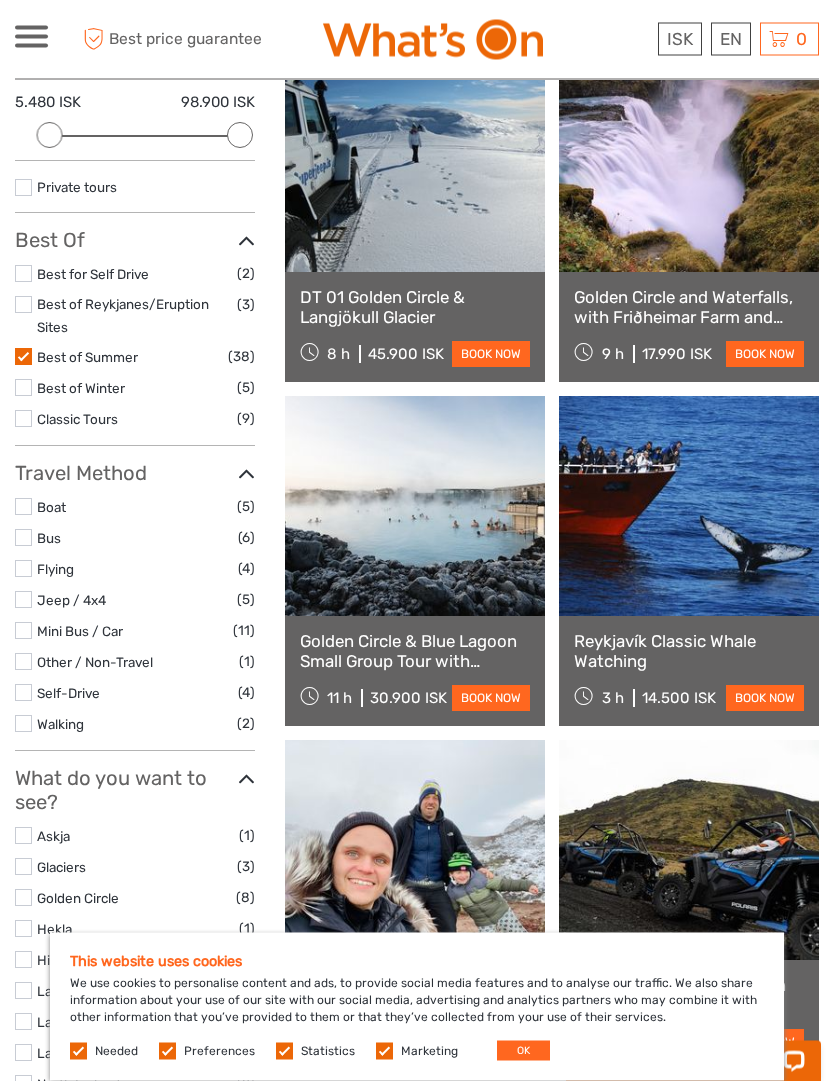 scroll, scrollTop: 260, scrollLeft: 0, axis: vertical 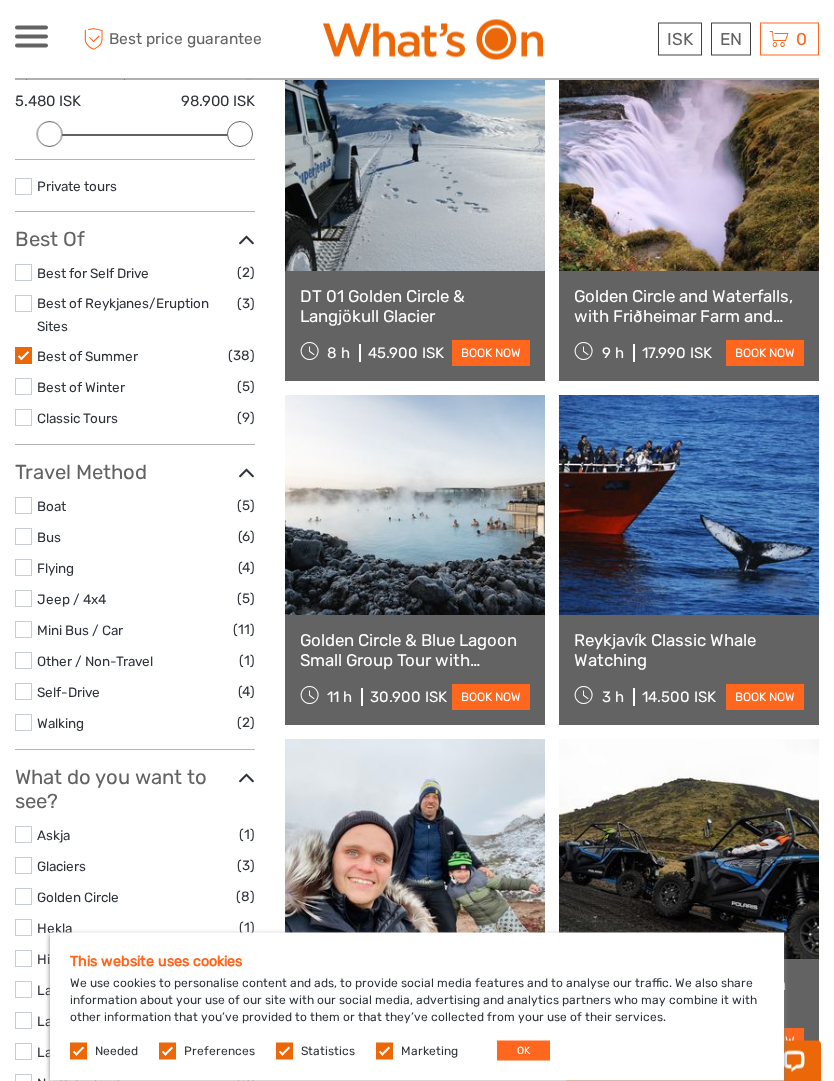 click at bounding box center (23, 537) 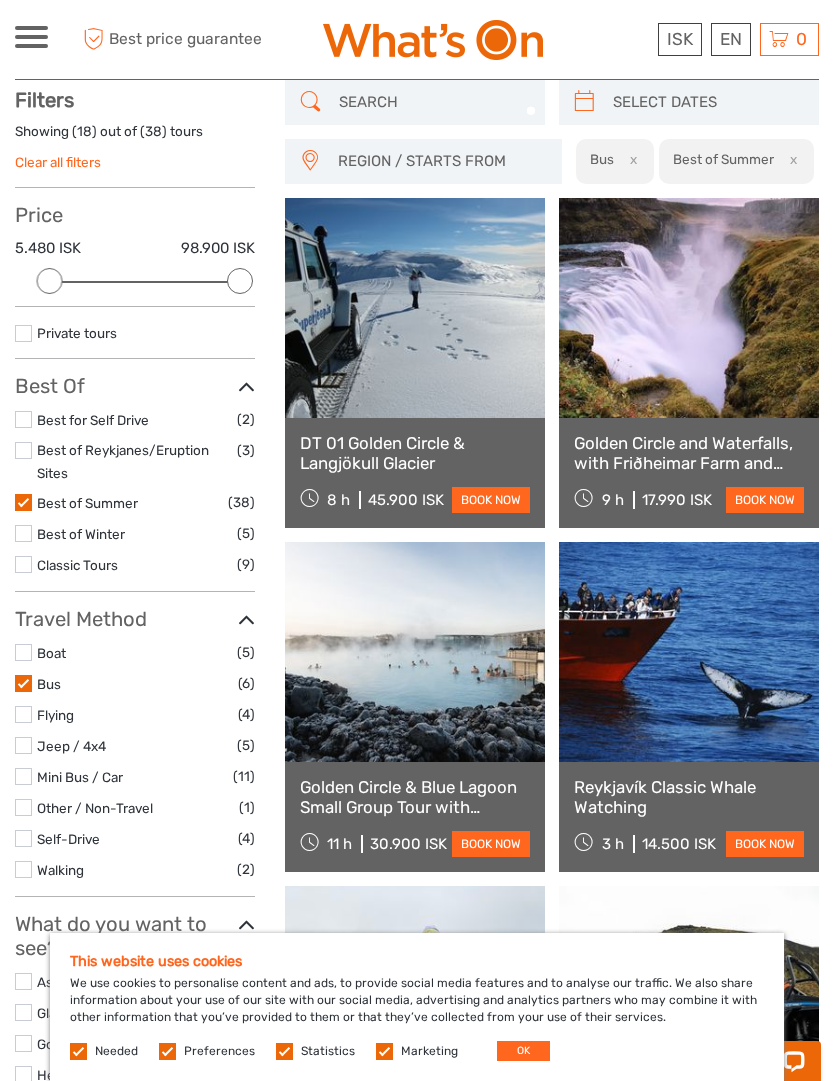 scroll, scrollTop: 113, scrollLeft: 0, axis: vertical 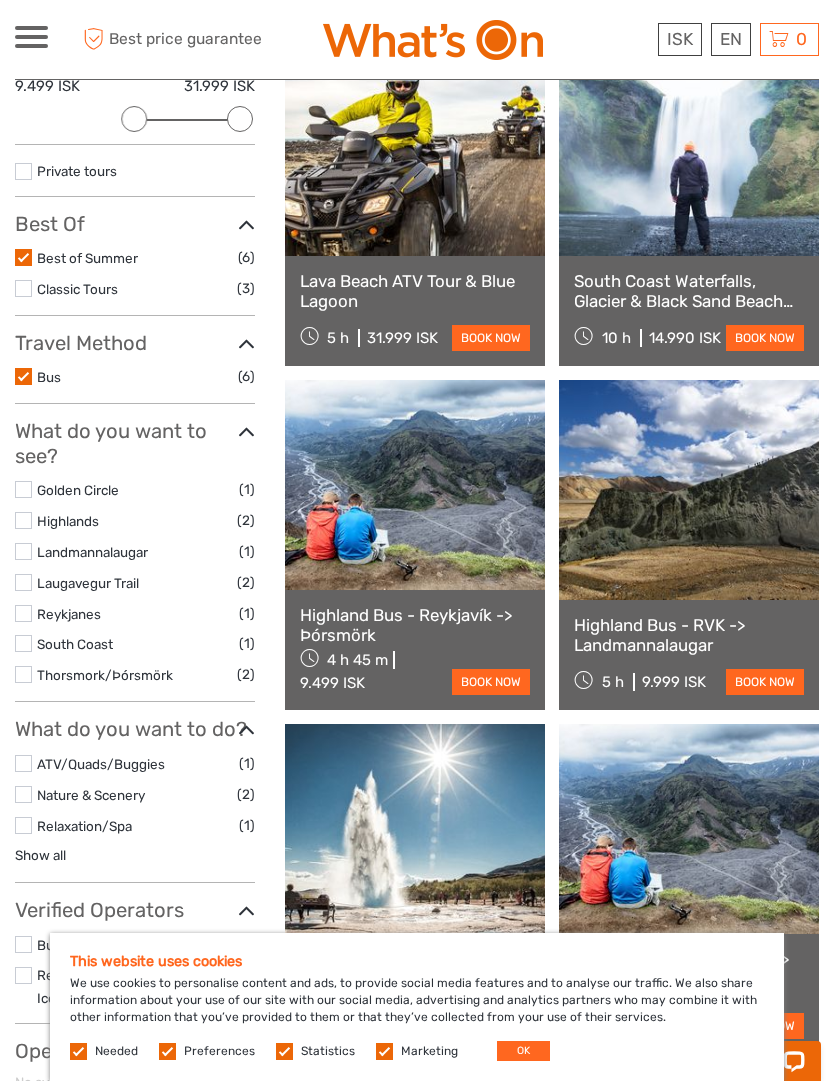 click at bounding box center (23, 794) 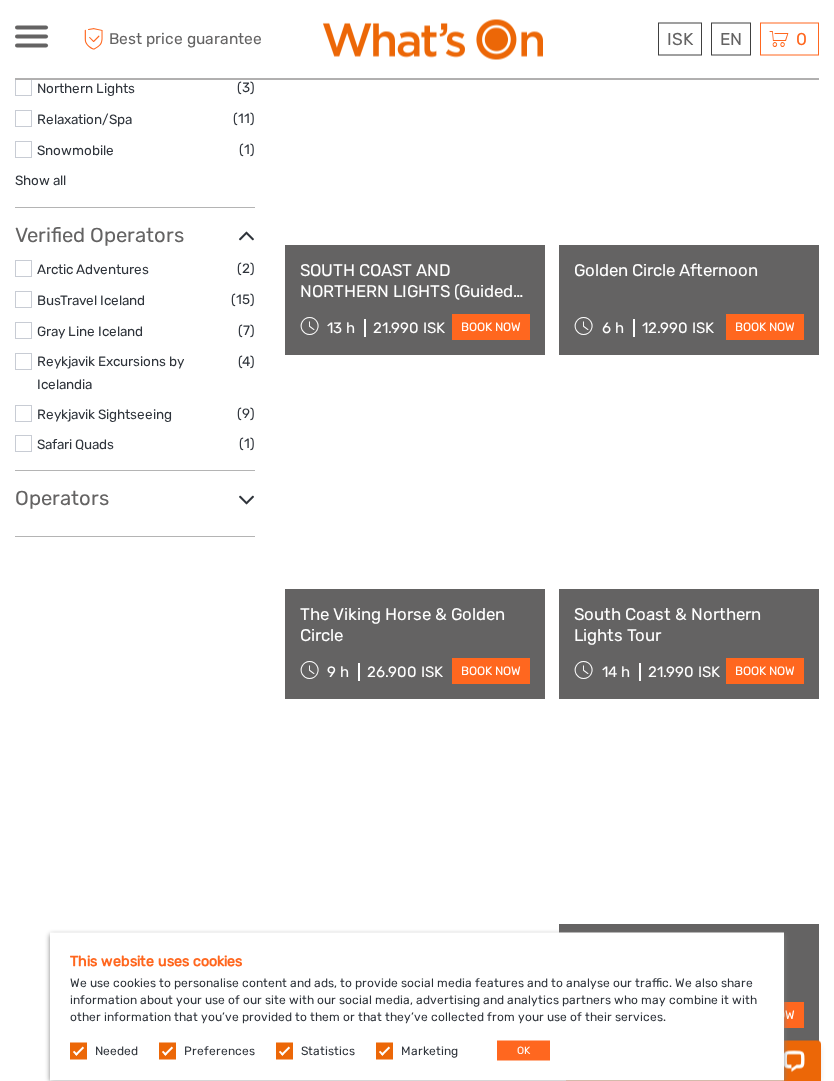 scroll, scrollTop: 1376, scrollLeft: 0, axis: vertical 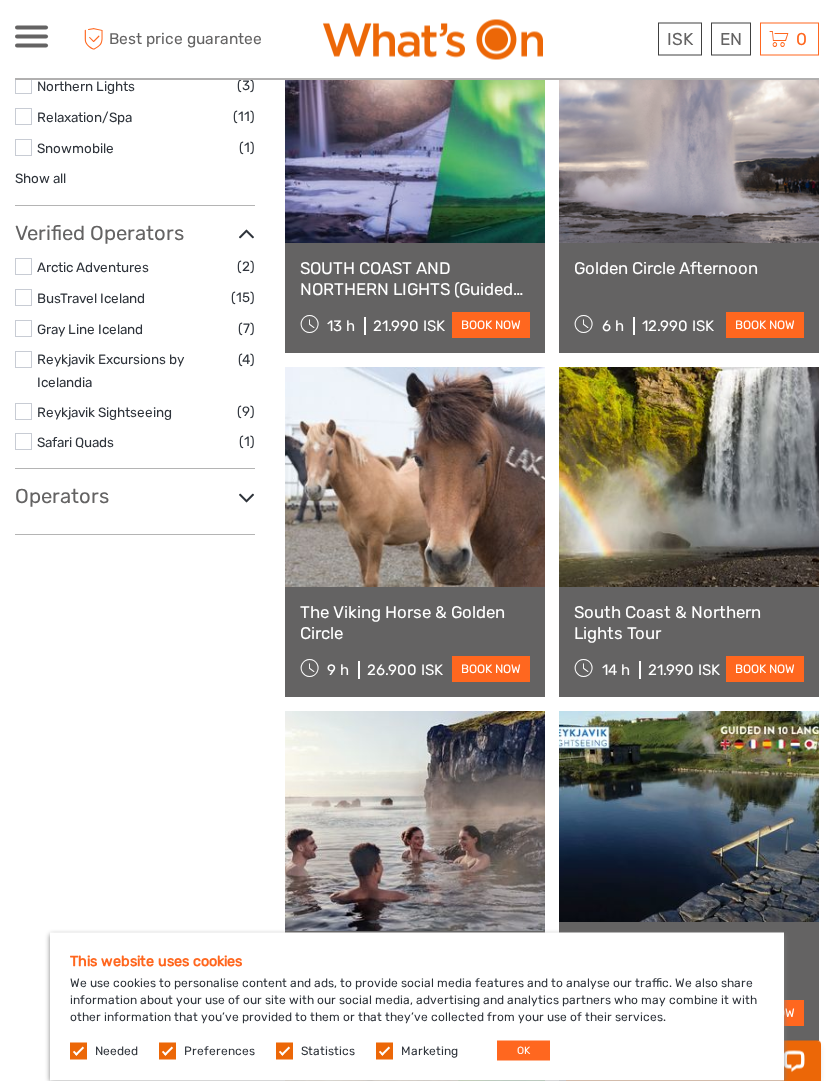 click on "OK" at bounding box center [523, 1051] 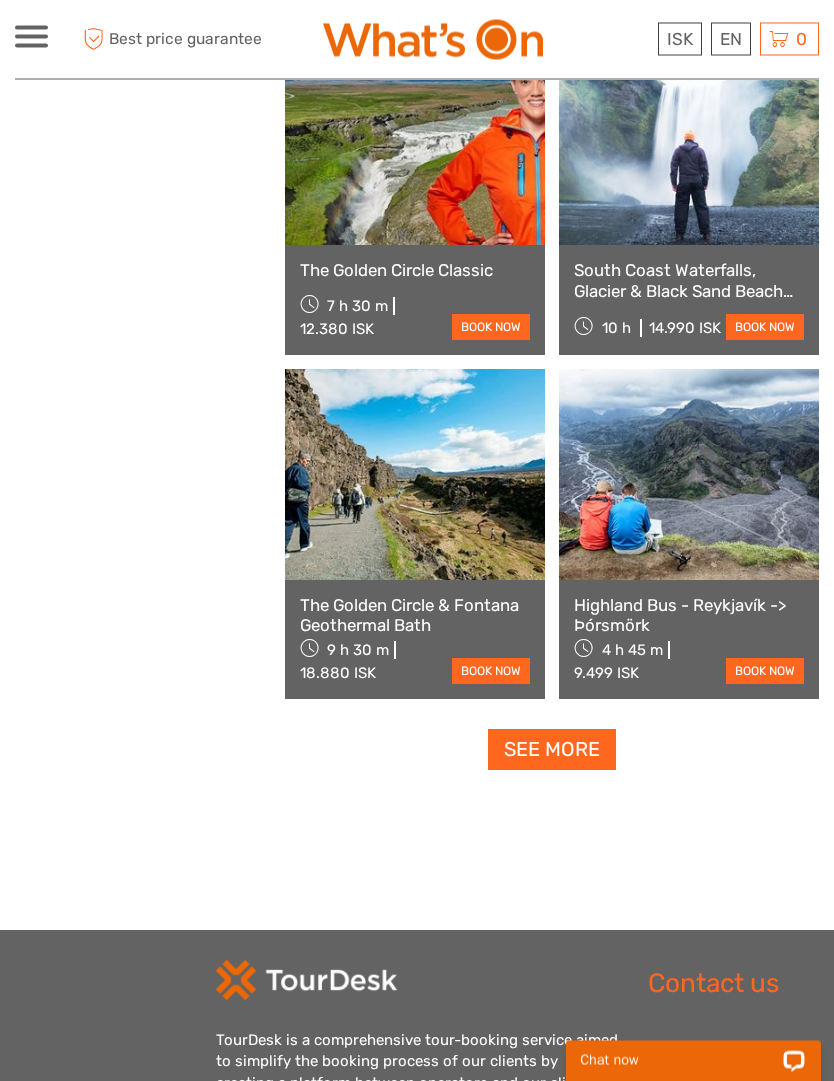 scroll, scrollTop: 2752, scrollLeft: 0, axis: vertical 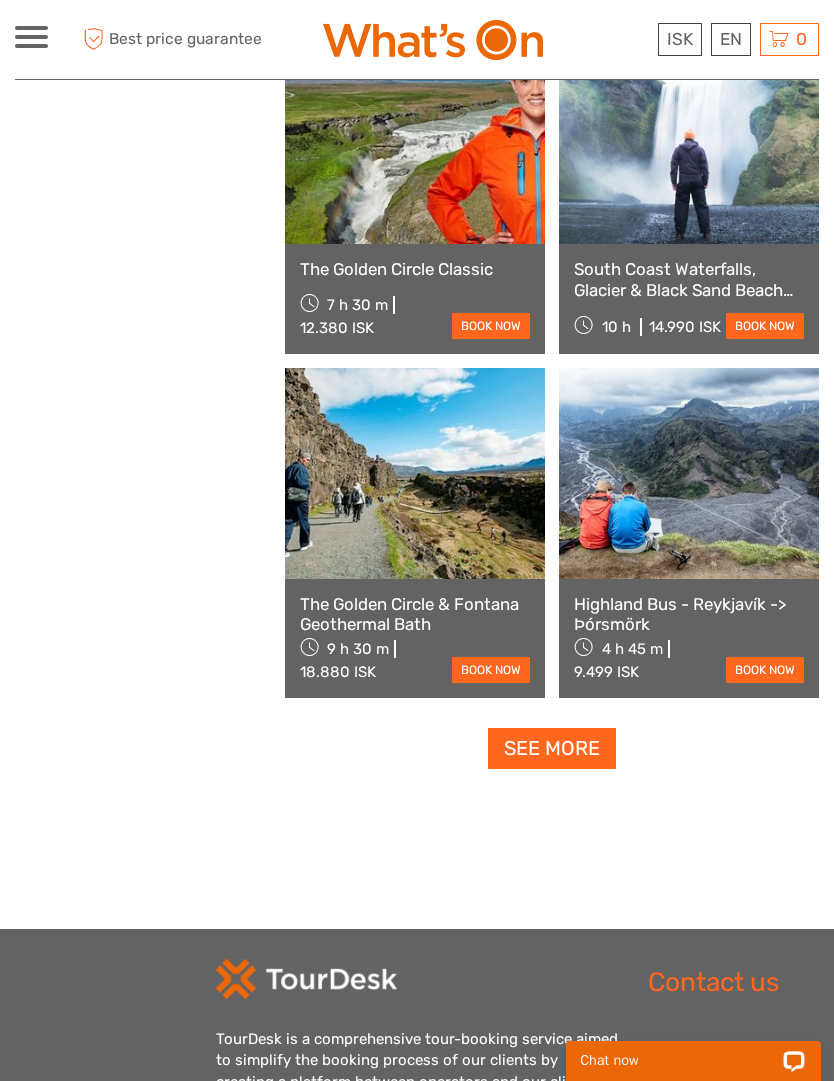 click at bounding box center [689, 473] 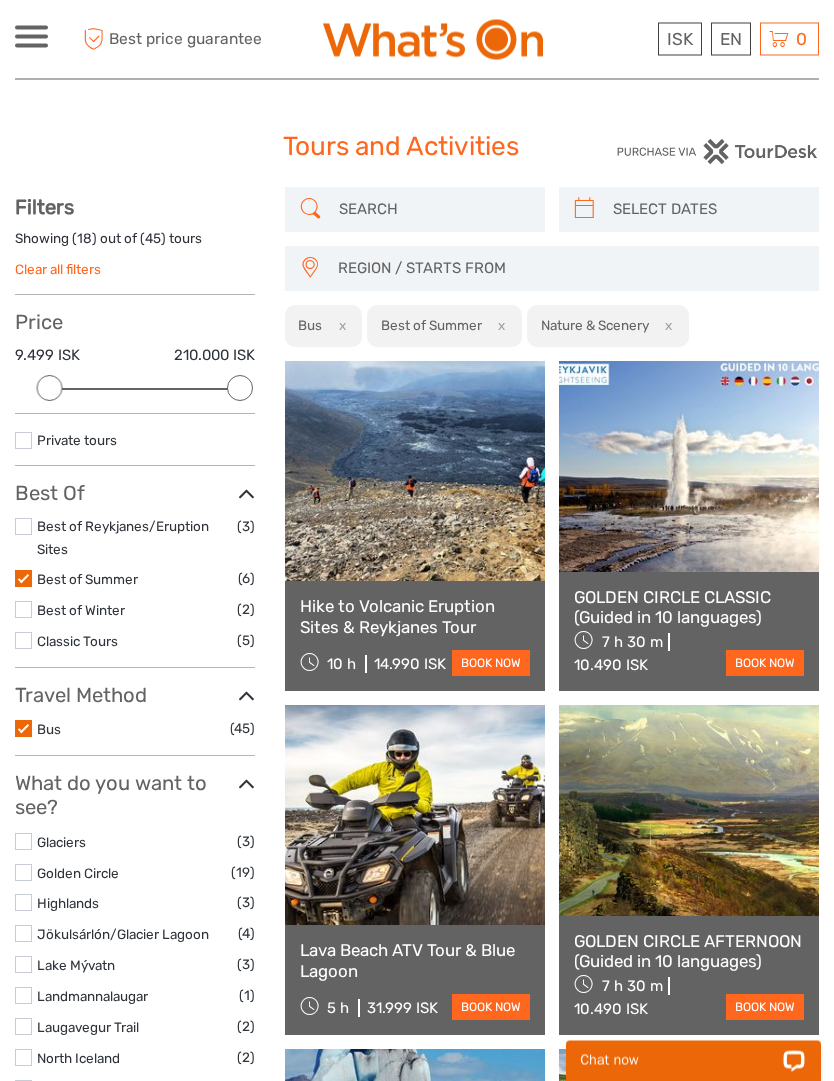 scroll, scrollTop: 0, scrollLeft: 0, axis: both 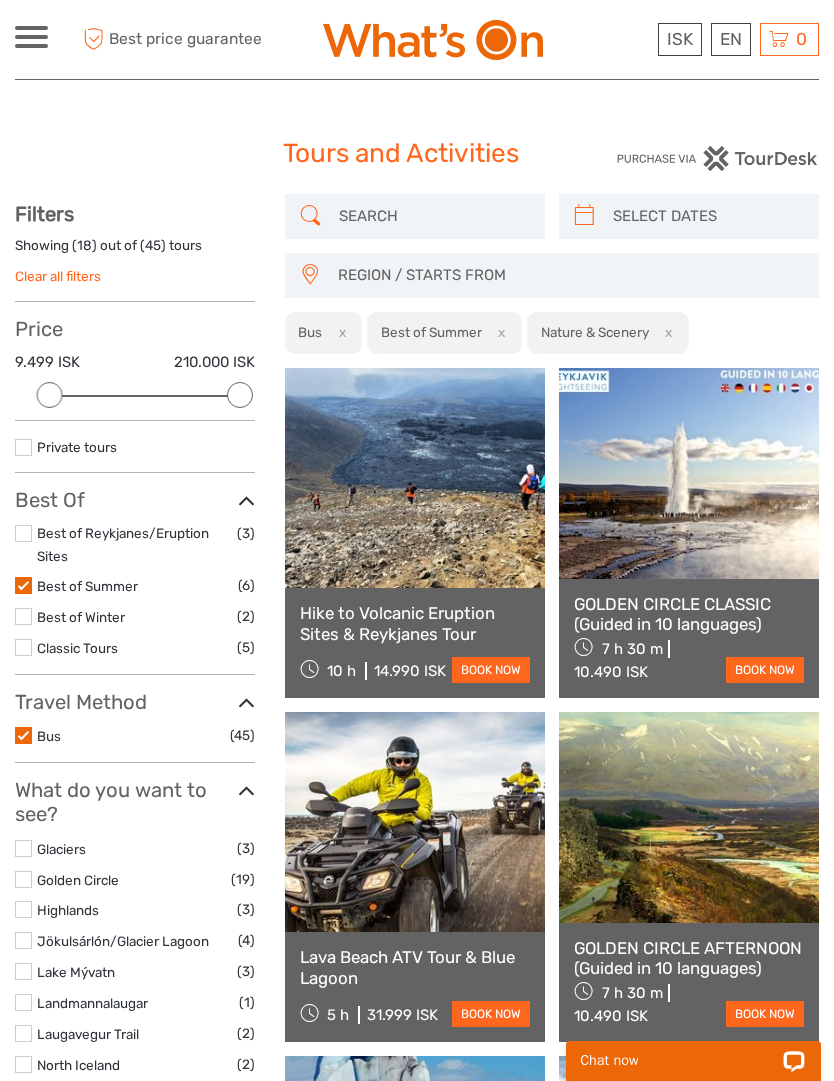 click at bounding box center (23, 533) 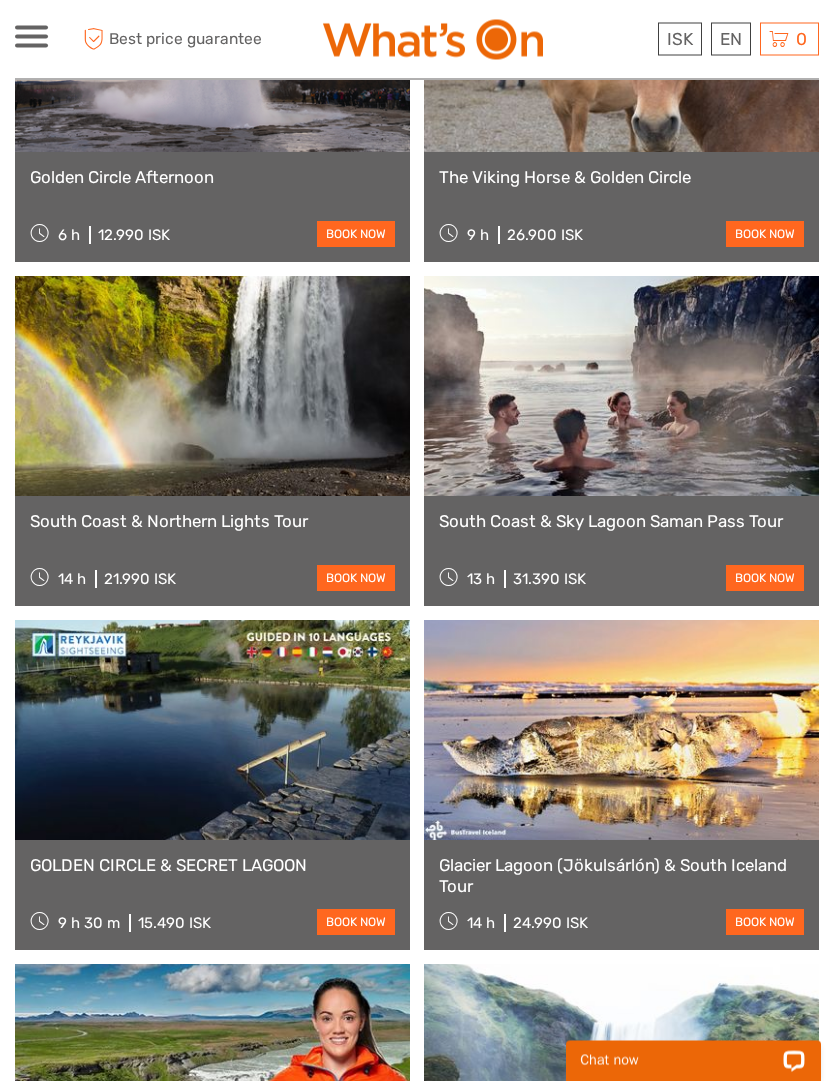 scroll, scrollTop: 3480, scrollLeft: 0, axis: vertical 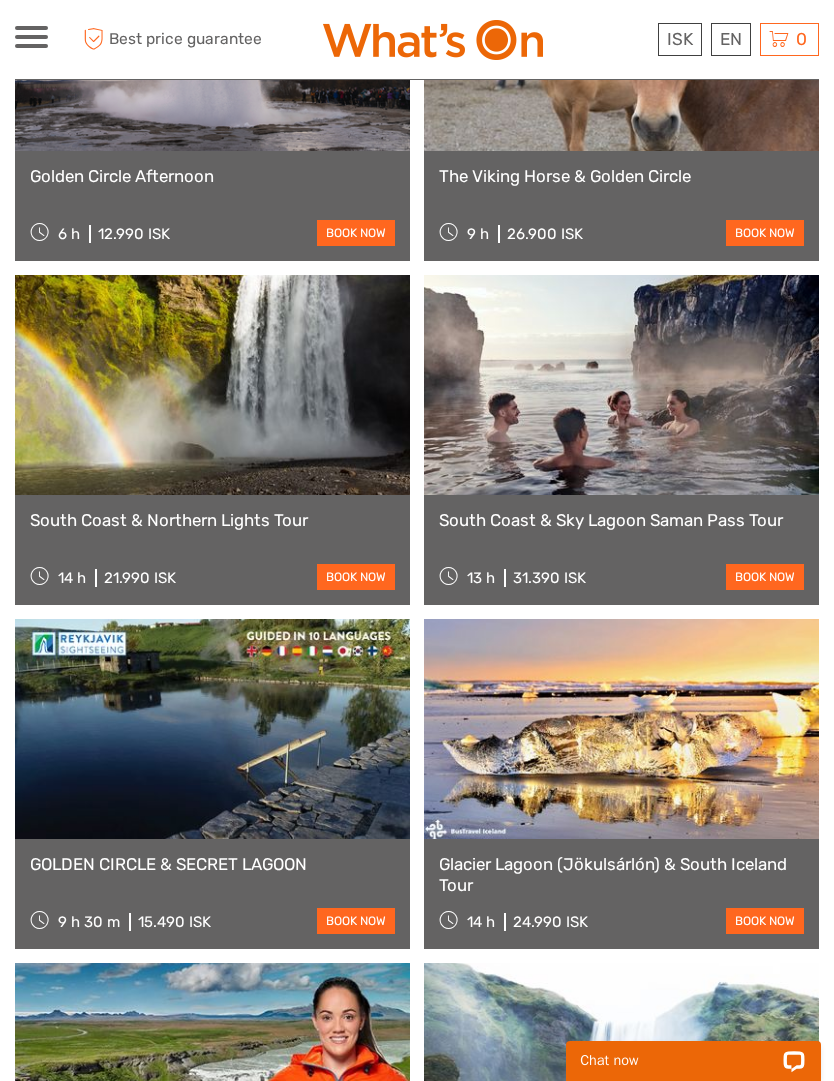 click at bounding box center (621, 729) 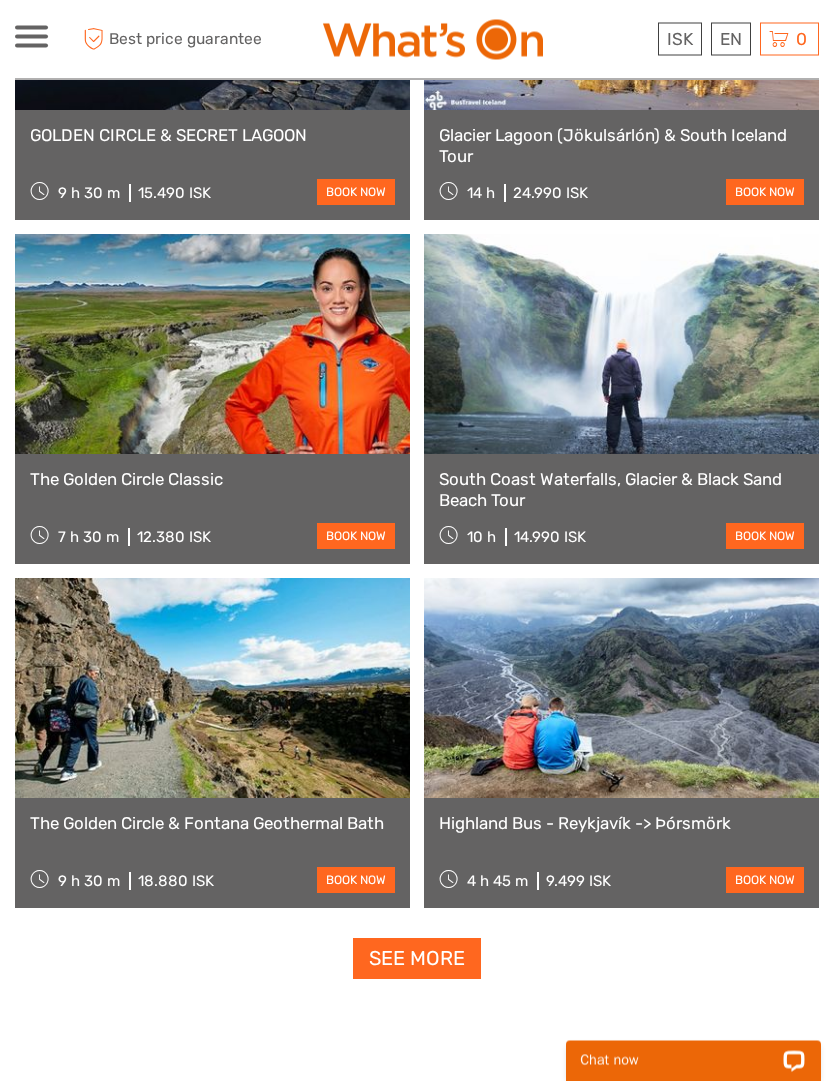 scroll, scrollTop: 4210, scrollLeft: 0, axis: vertical 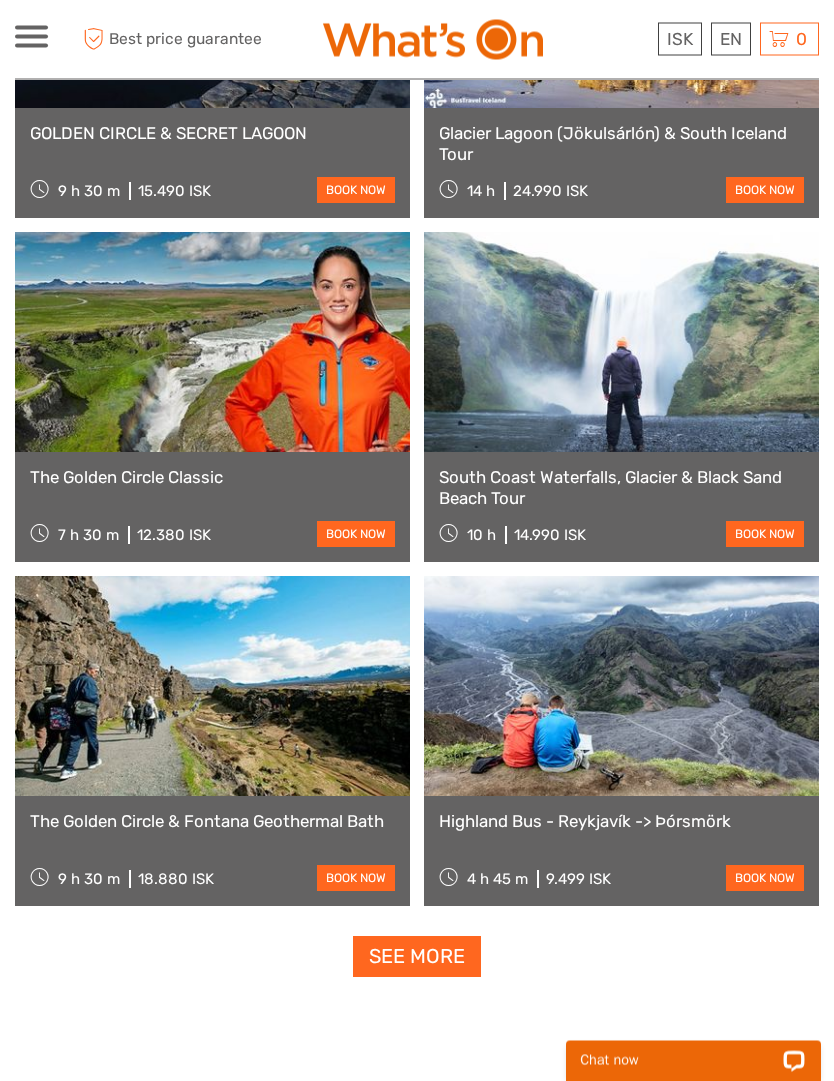 click on "See more" at bounding box center (417, 957) 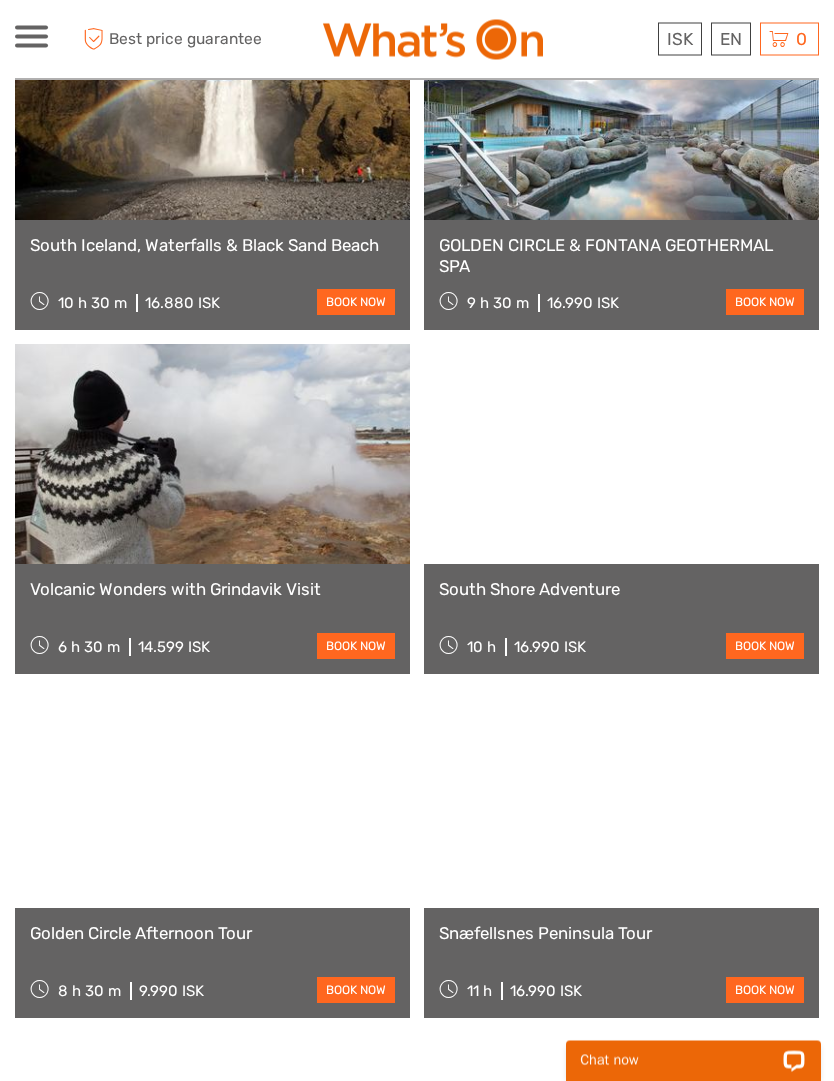 scroll, scrollTop: 5819, scrollLeft: 0, axis: vertical 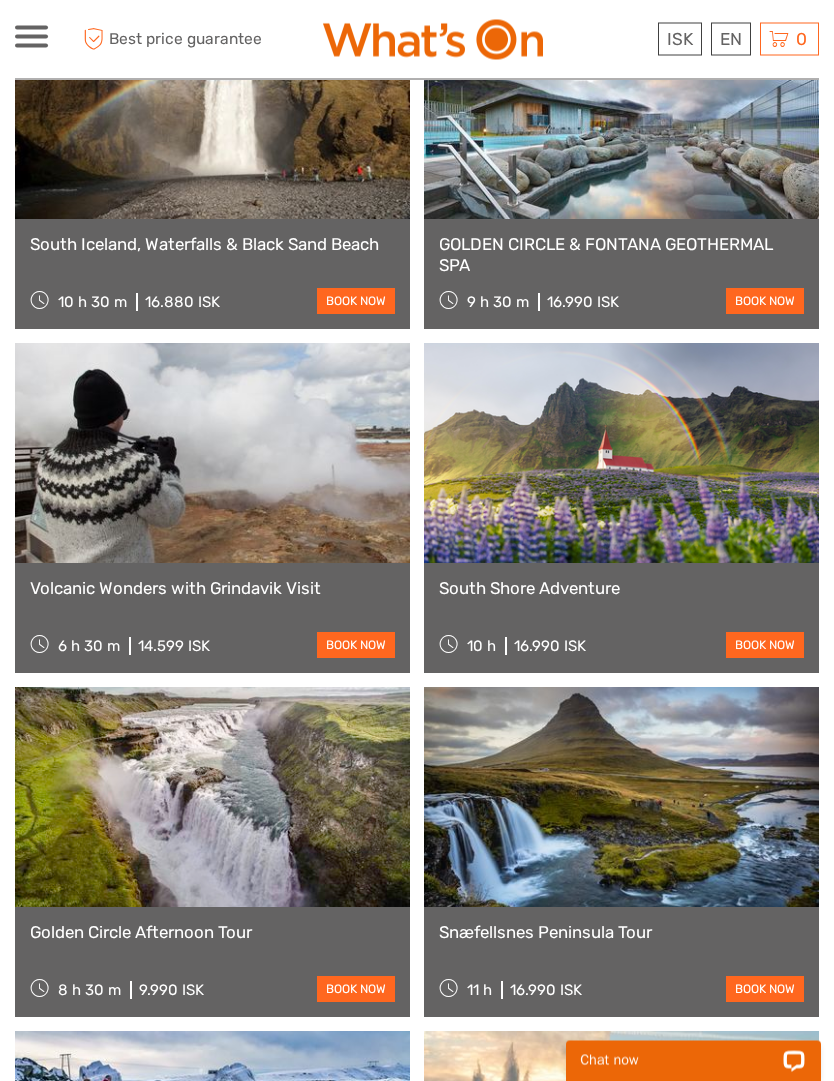click at bounding box center (621, 798) 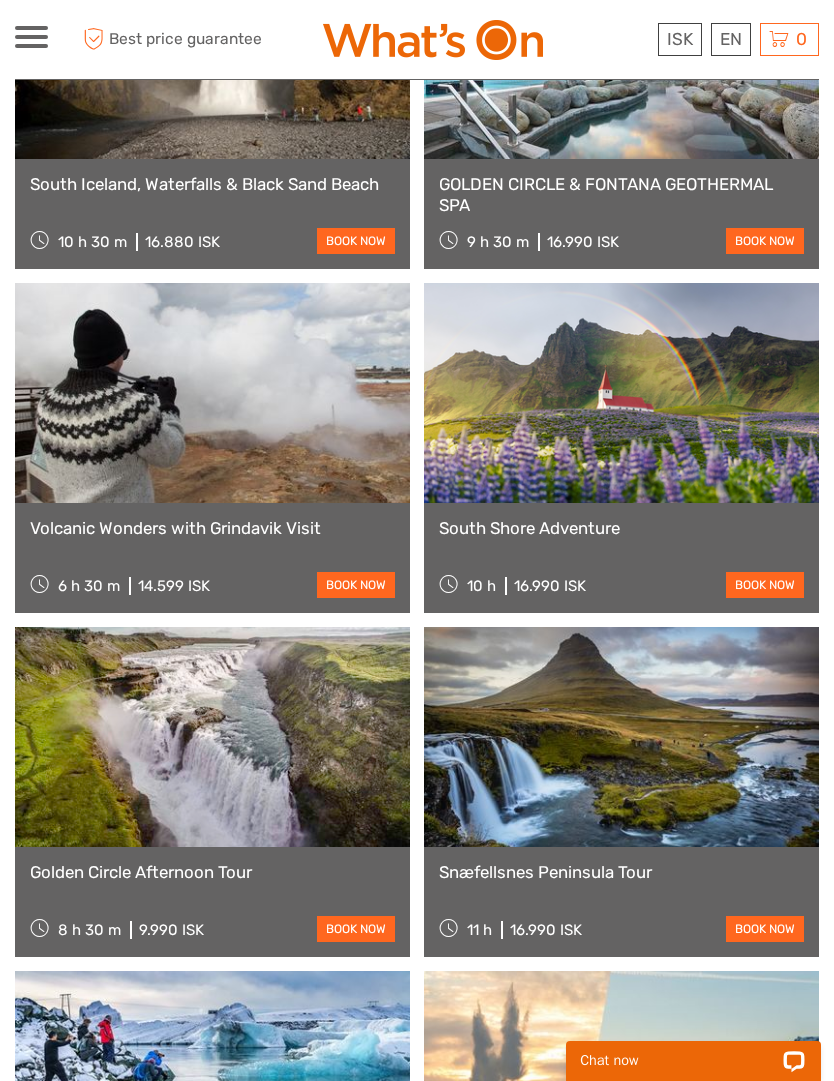 scroll, scrollTop: 5877, scrollLeft: 0, axis: vertical 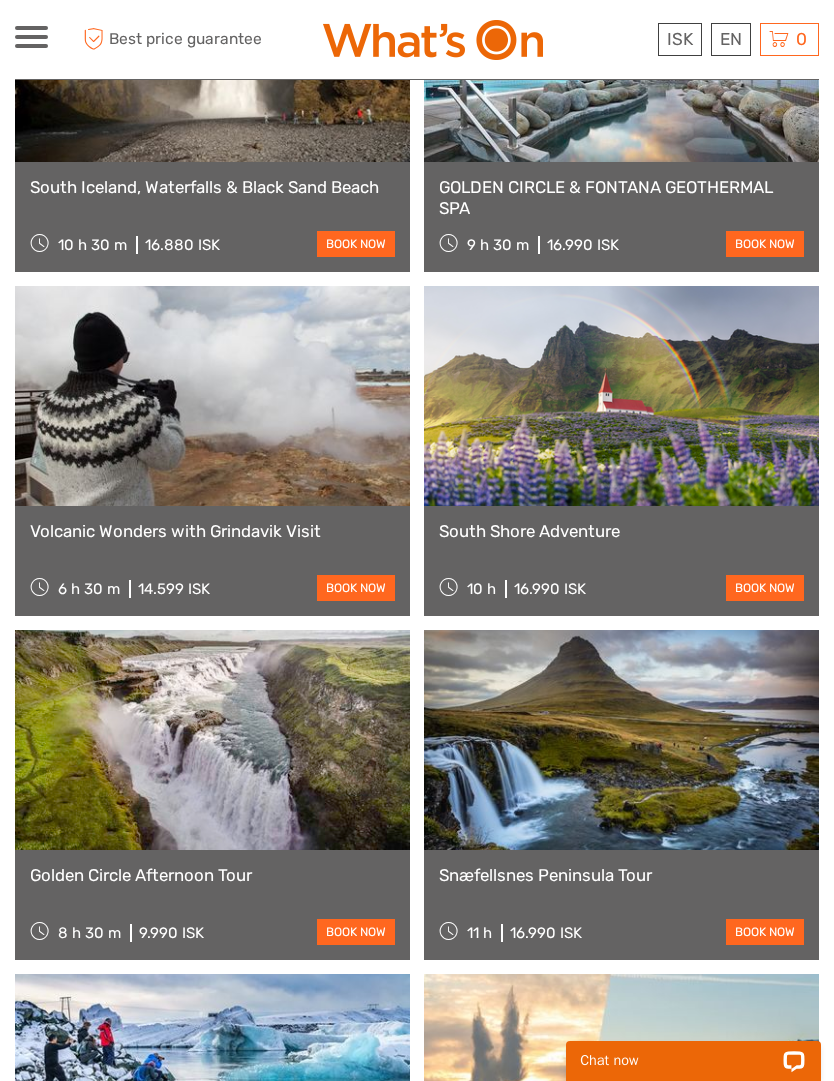click at bounding box center (621, 396) 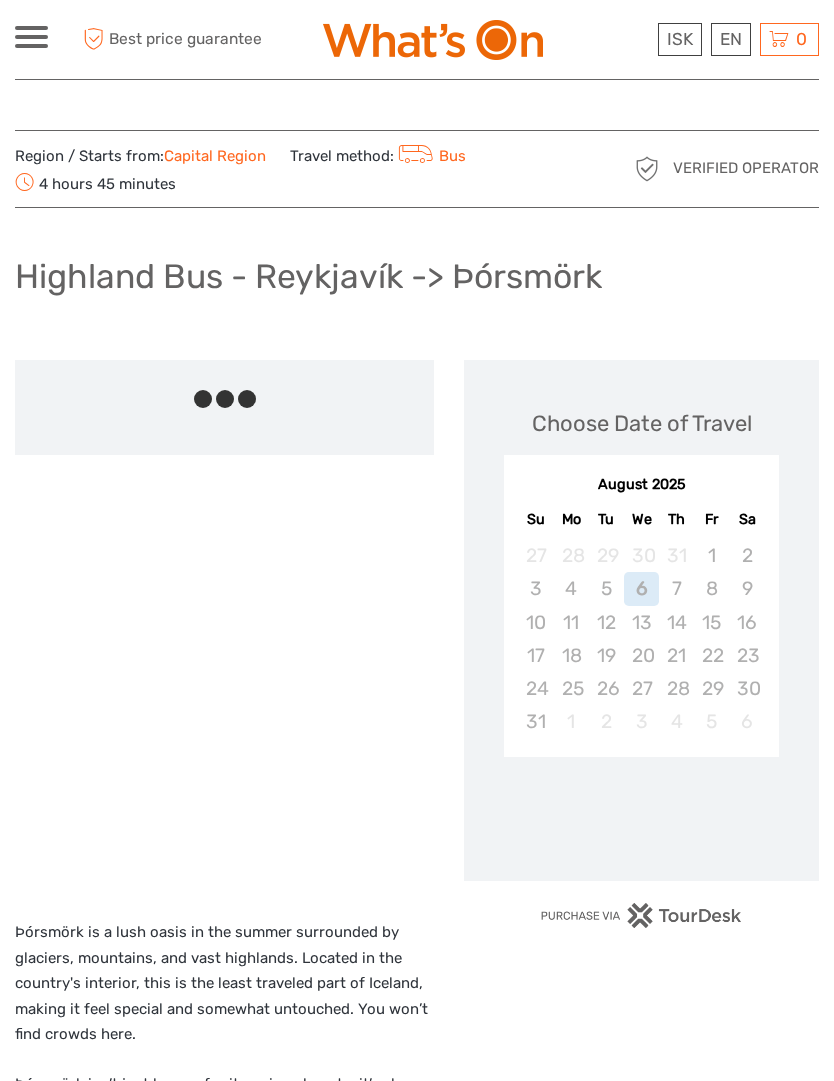 scroll, scrollTop: 0, scrollLeft: 0, axis: both 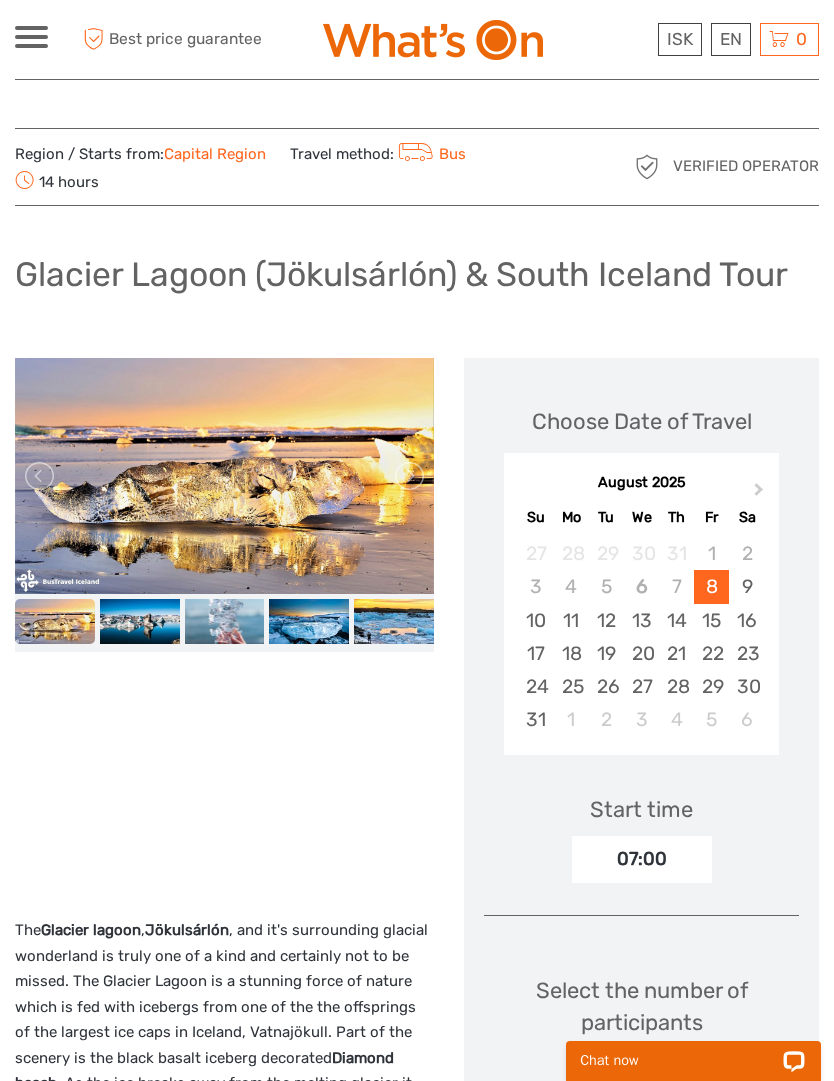 click at bounding box center (140, 621) 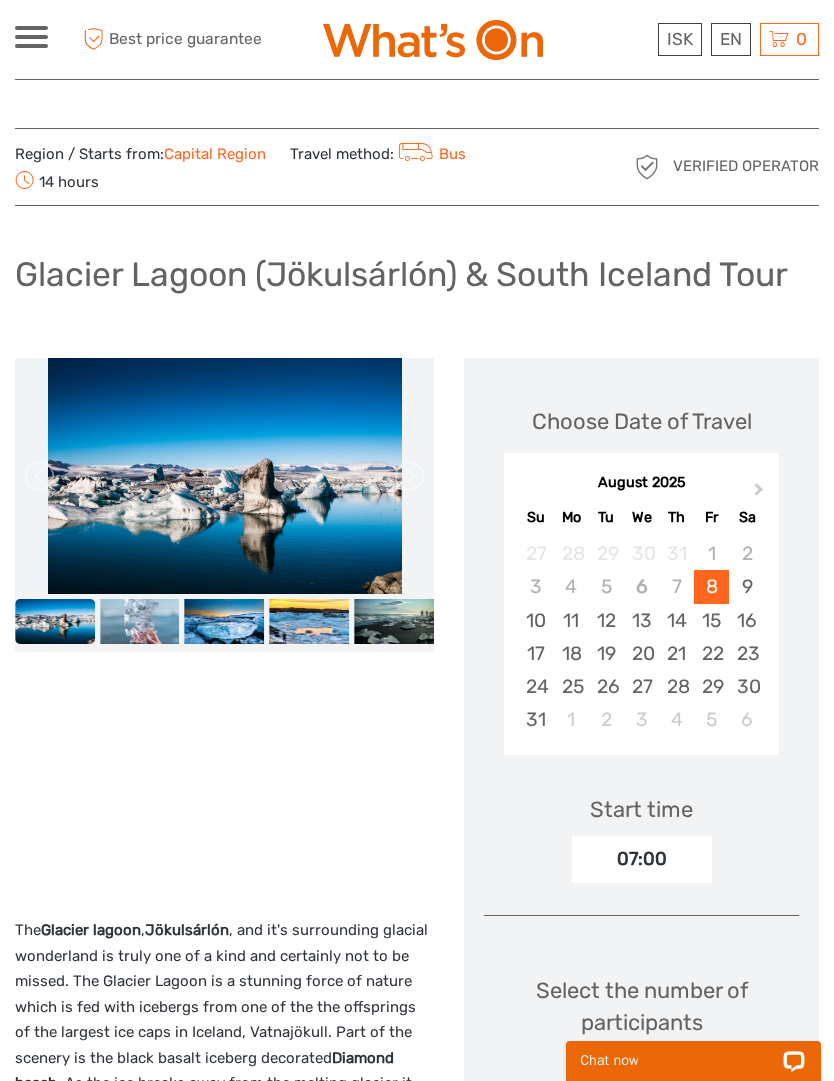 click at bounding box center (225, 621) 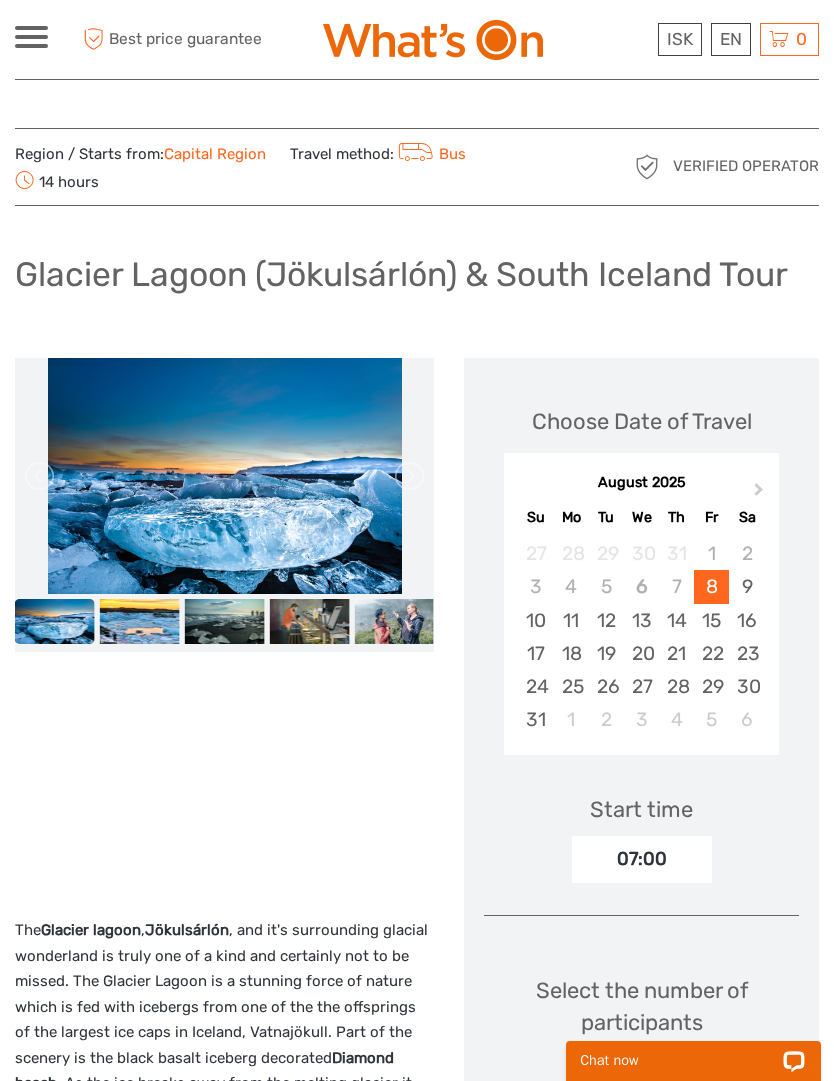 click at bounding box center (225, 621) 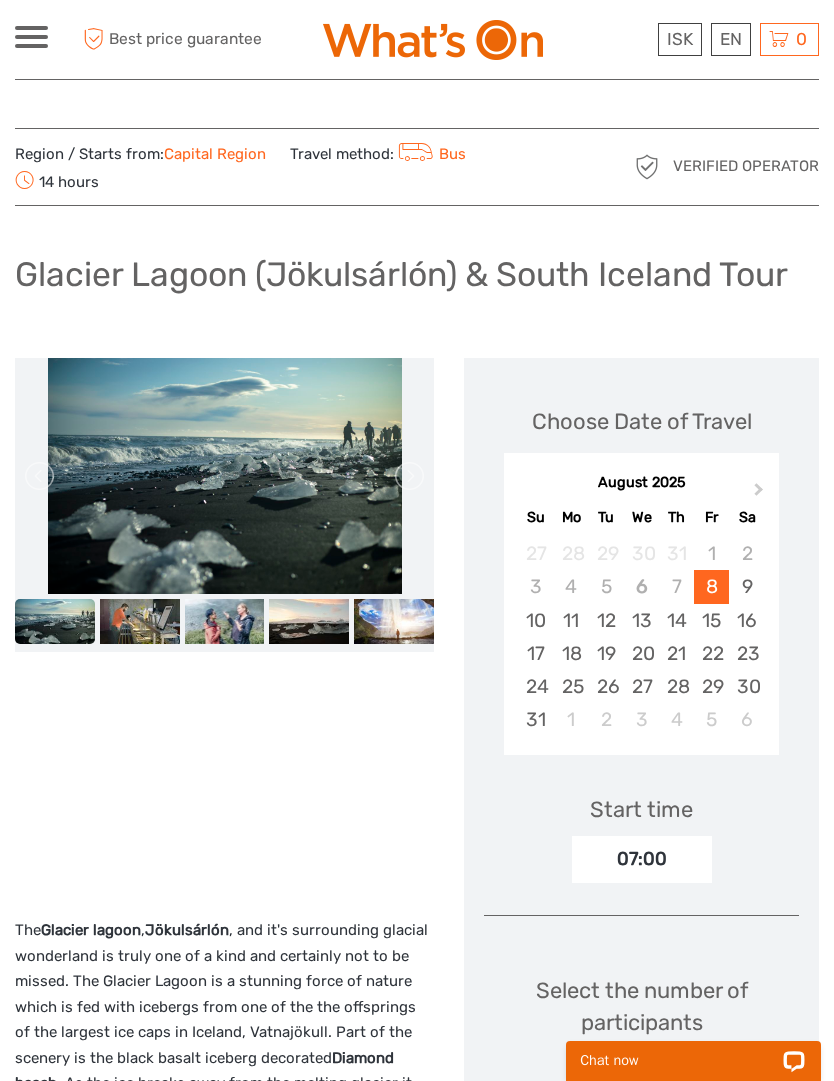 click at bounding box center (225, 621) 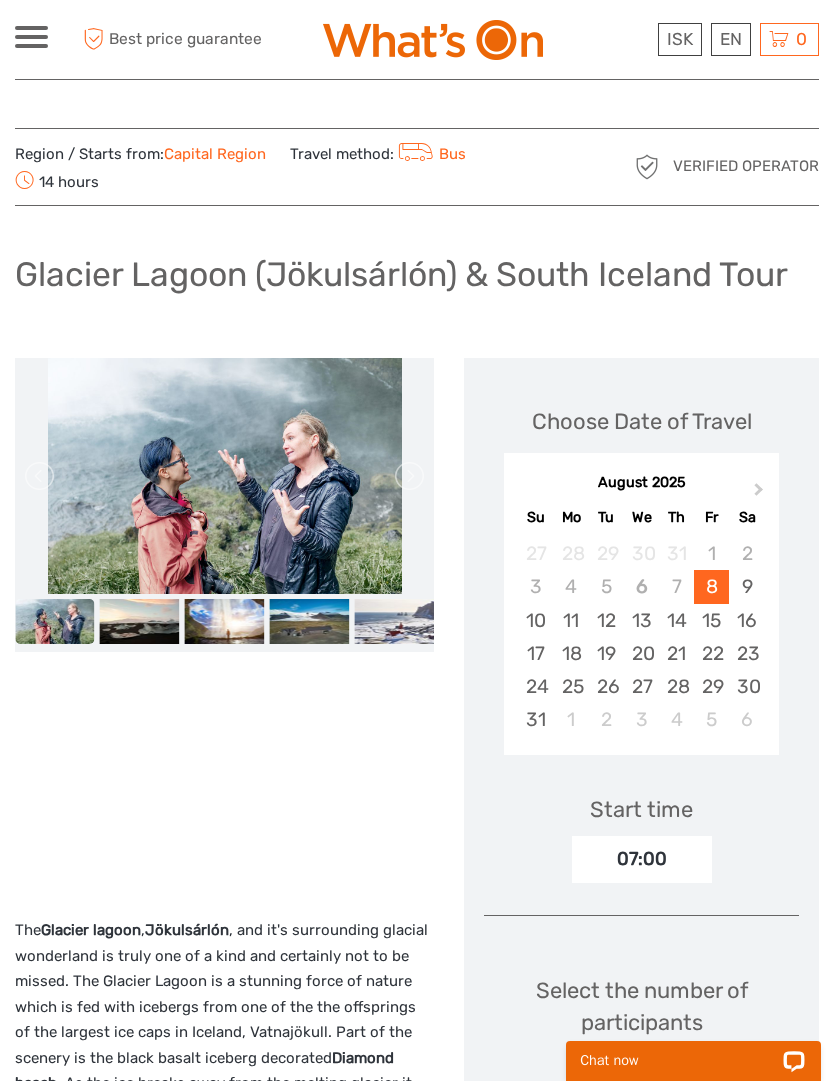 click at bounding box center [309, 621] 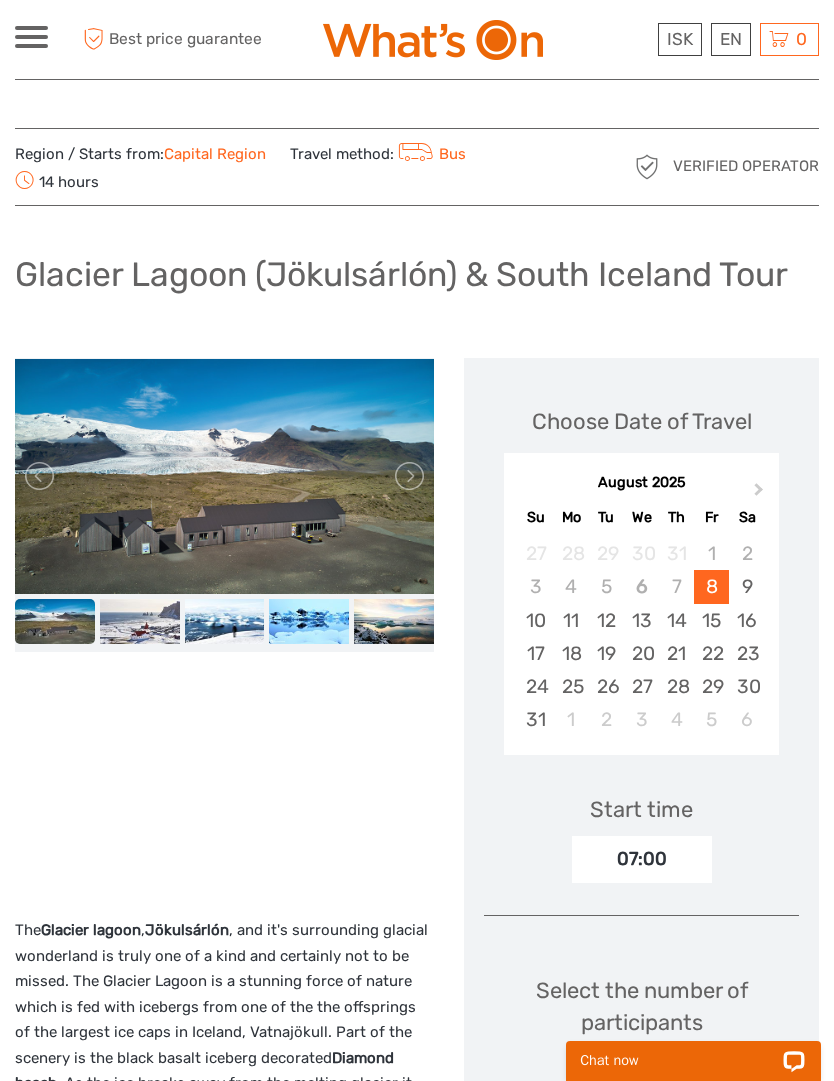 click at bounding box center [309, 621] 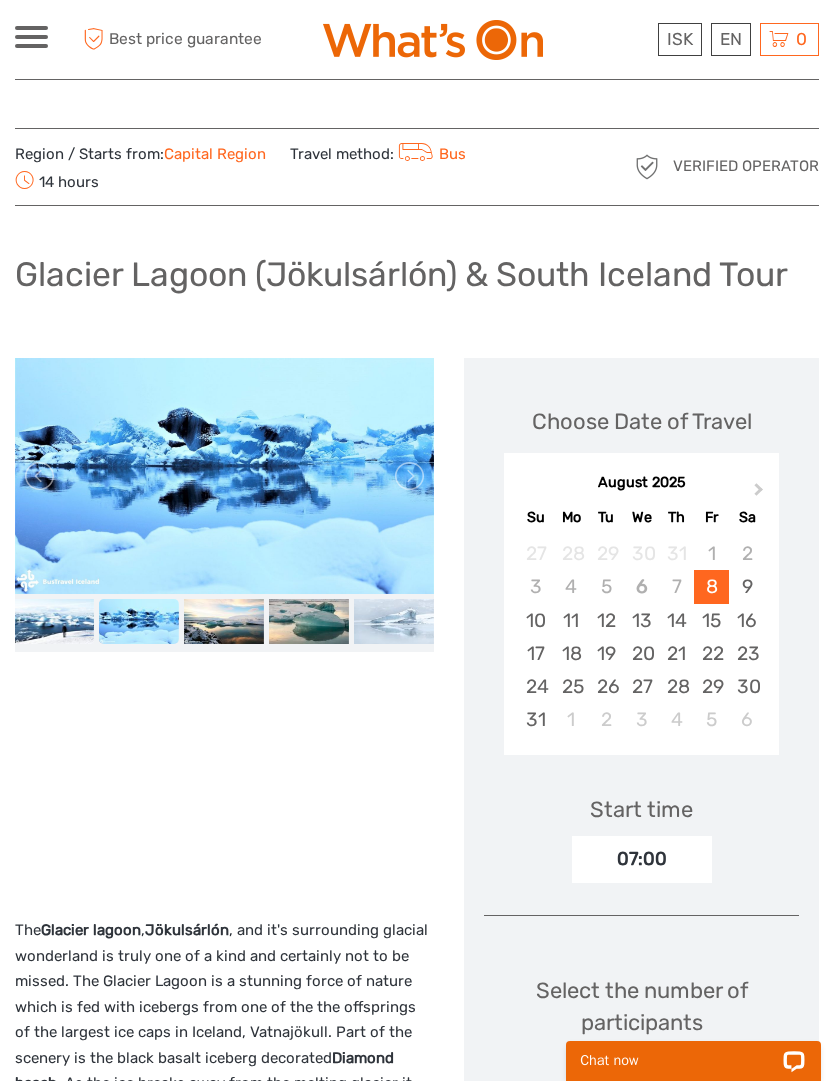 click at bounding box center (309, 621) 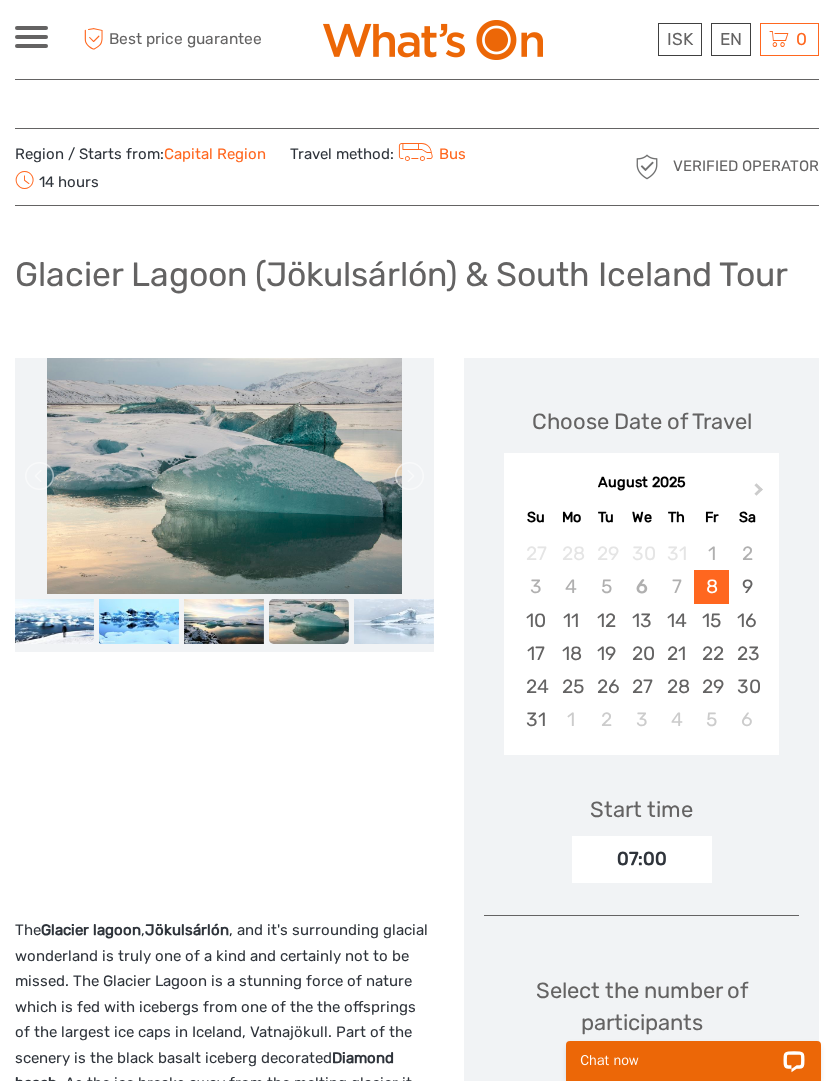 click at bounding box center [394, 621] 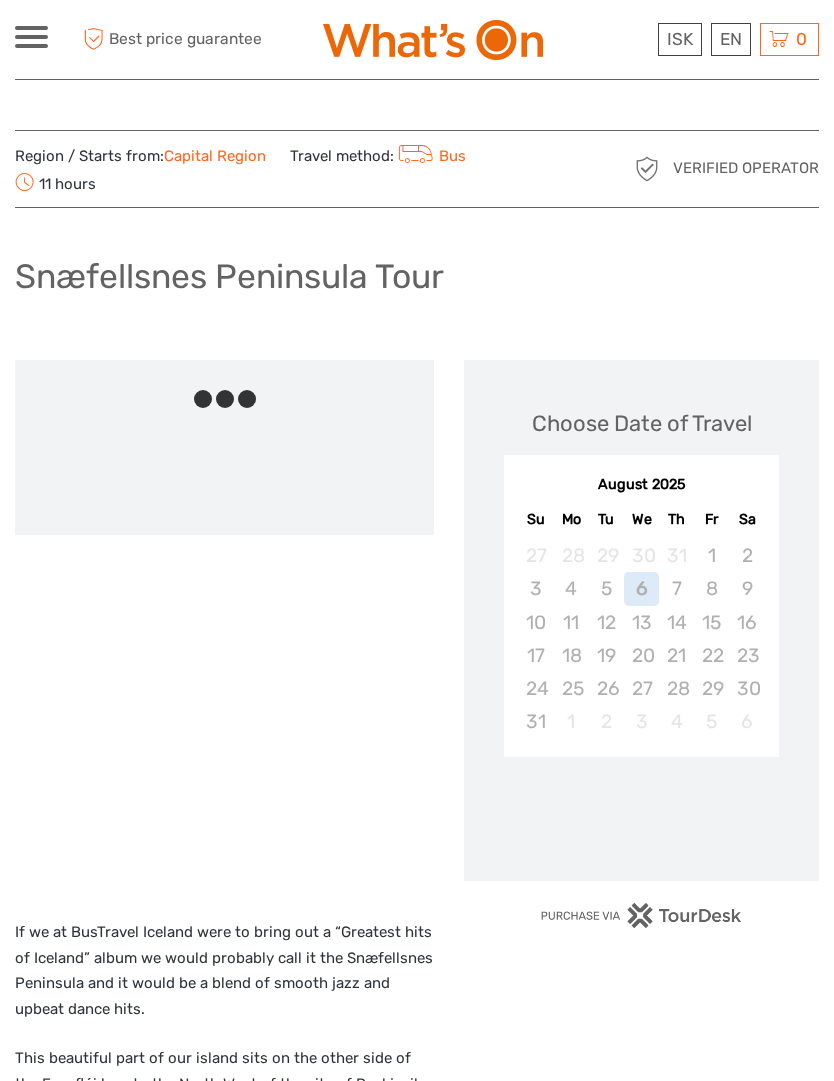 scroll, scrollTop: 0, scrollLeft: 0, axis: both 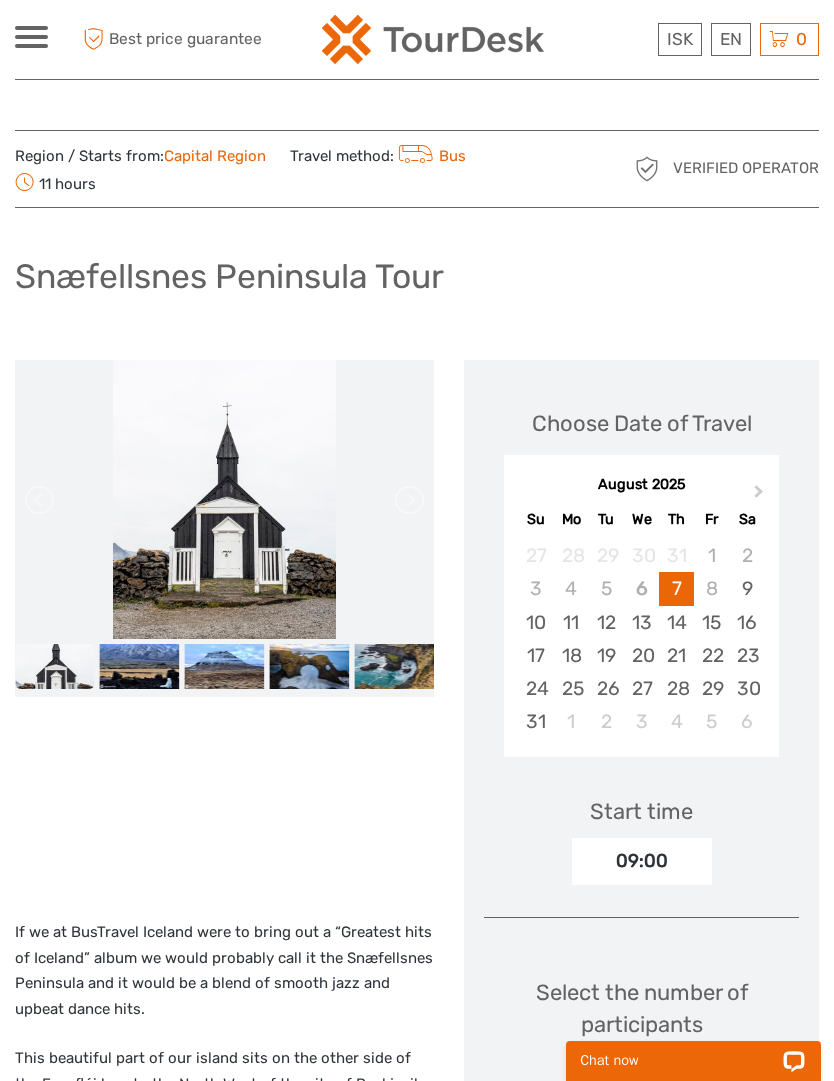 click on "8" at bounding box center (711, 588) 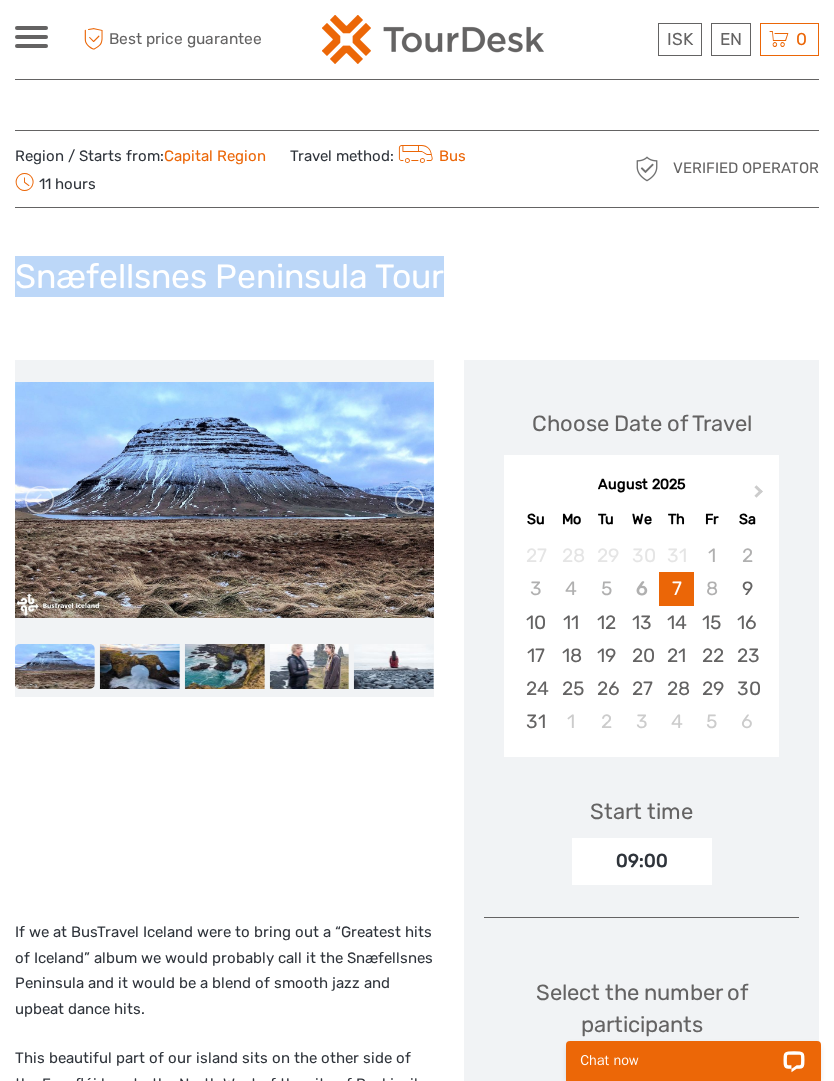 copy on "Snæfellsnes Peninsula Tour" 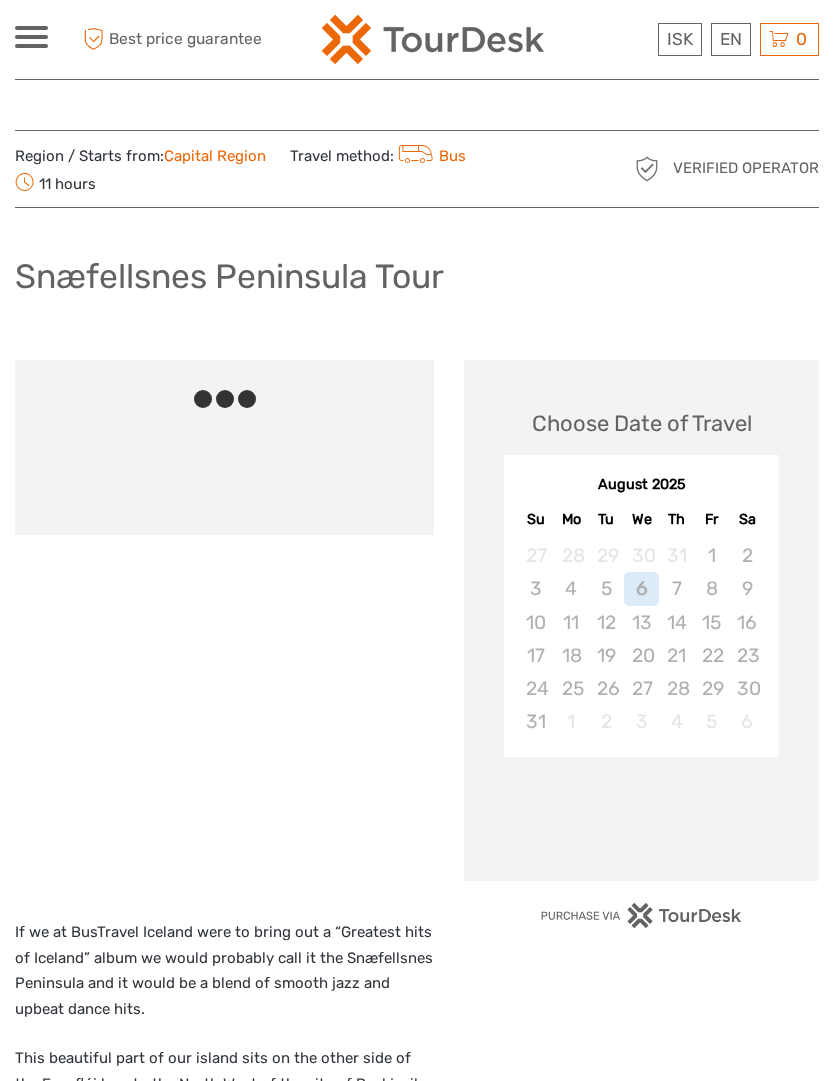 scroll, scrollTop: 0, scrollLeft: 0, axis: both 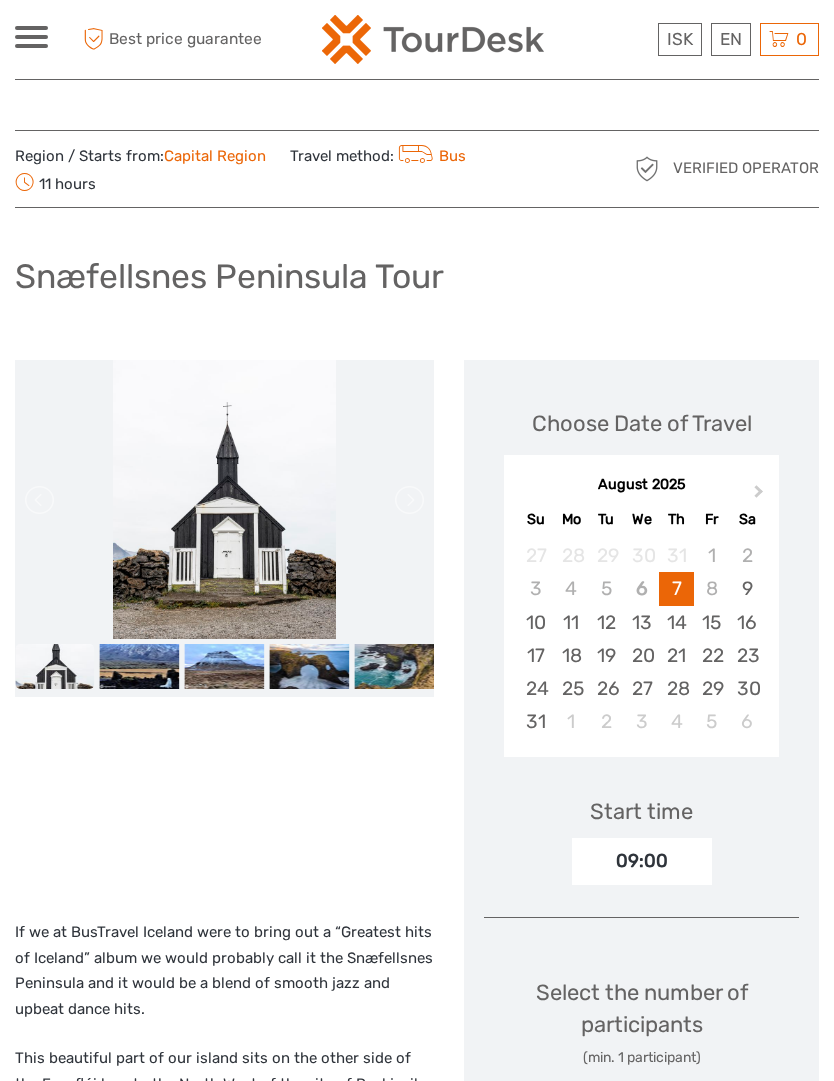 click at bounding box center [55, 666] 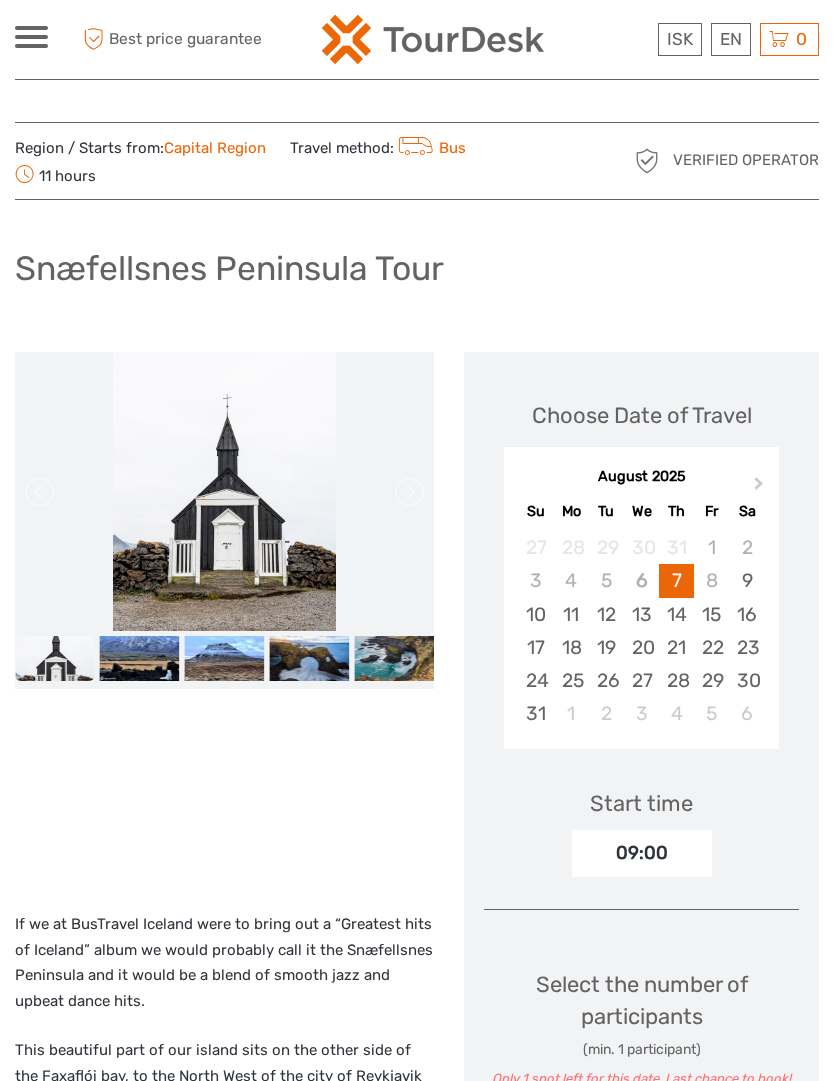 scroll, scrollTop: 11, scrollLeft: 0, axis: vertical 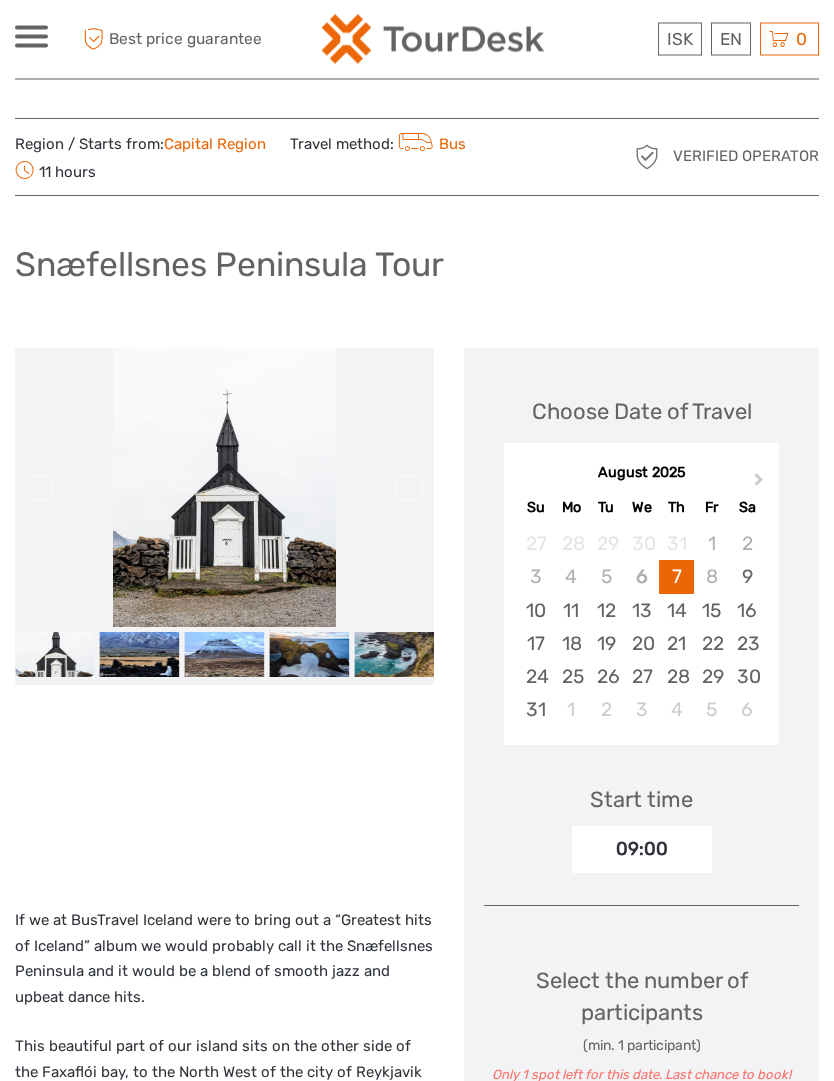 click at bounding box center (140, 655) 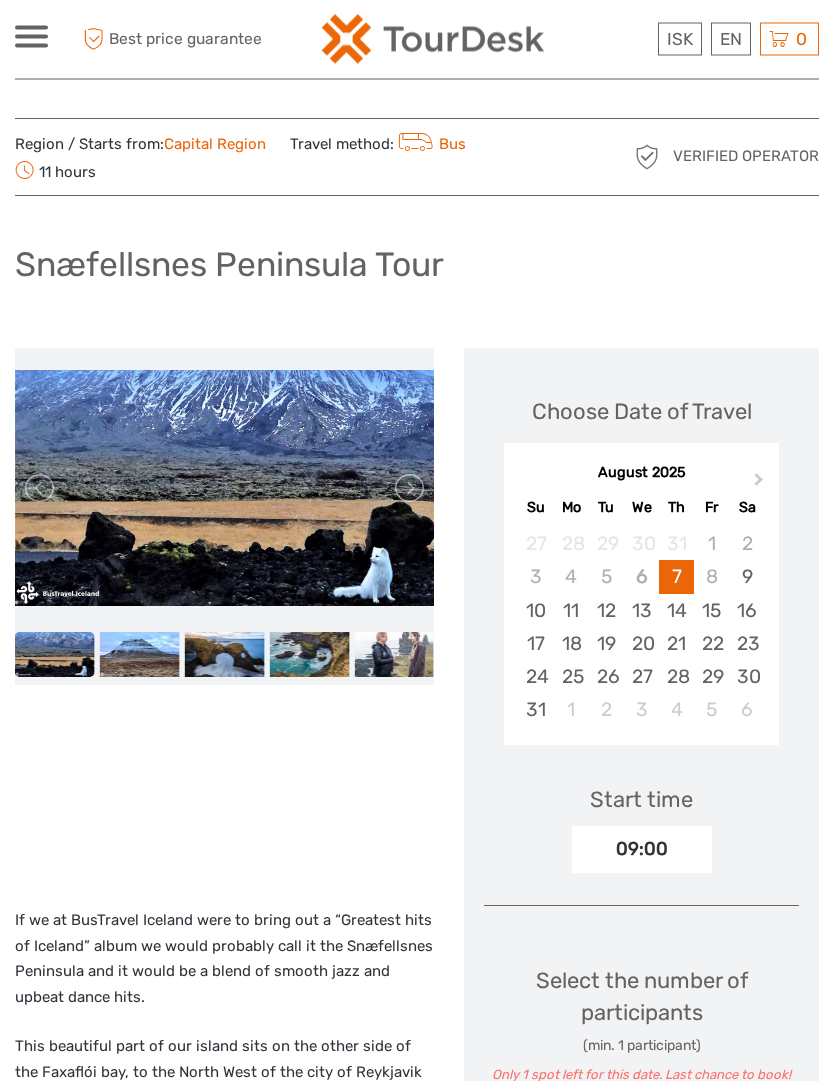 click at bounding box center (225, 655) 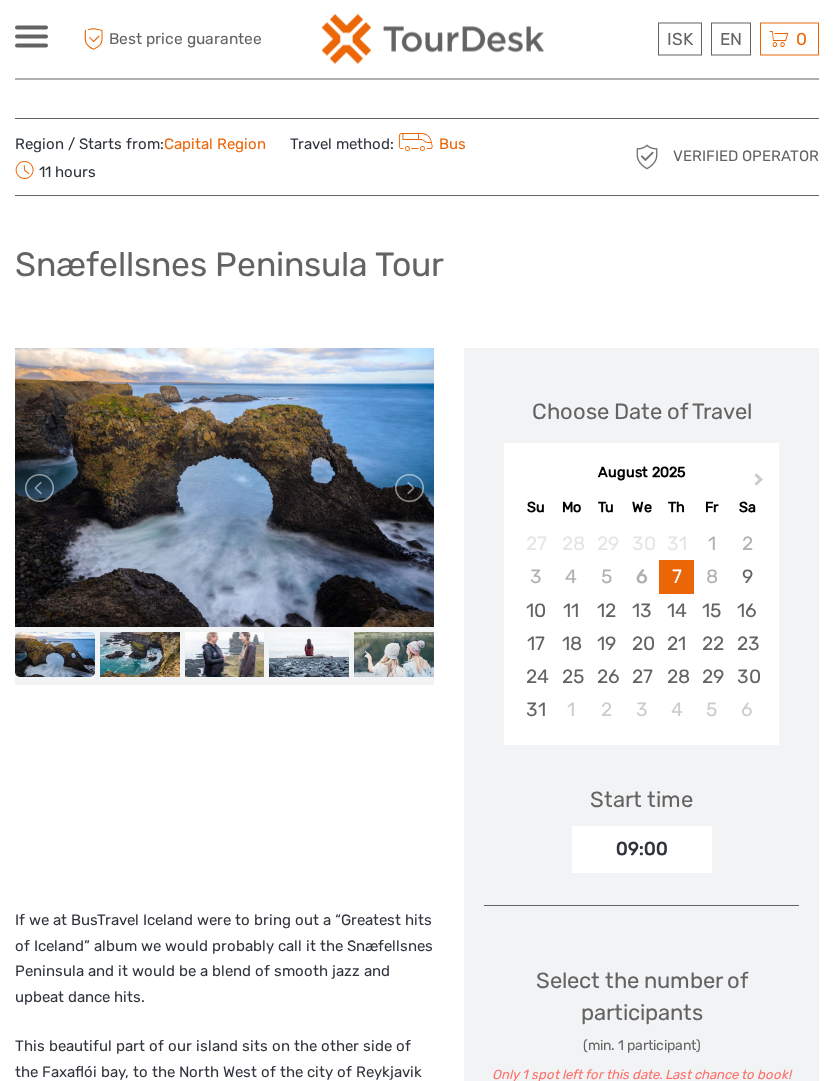 scroll, scrollTop: 12, scrollLeft: 0, axis: vertical 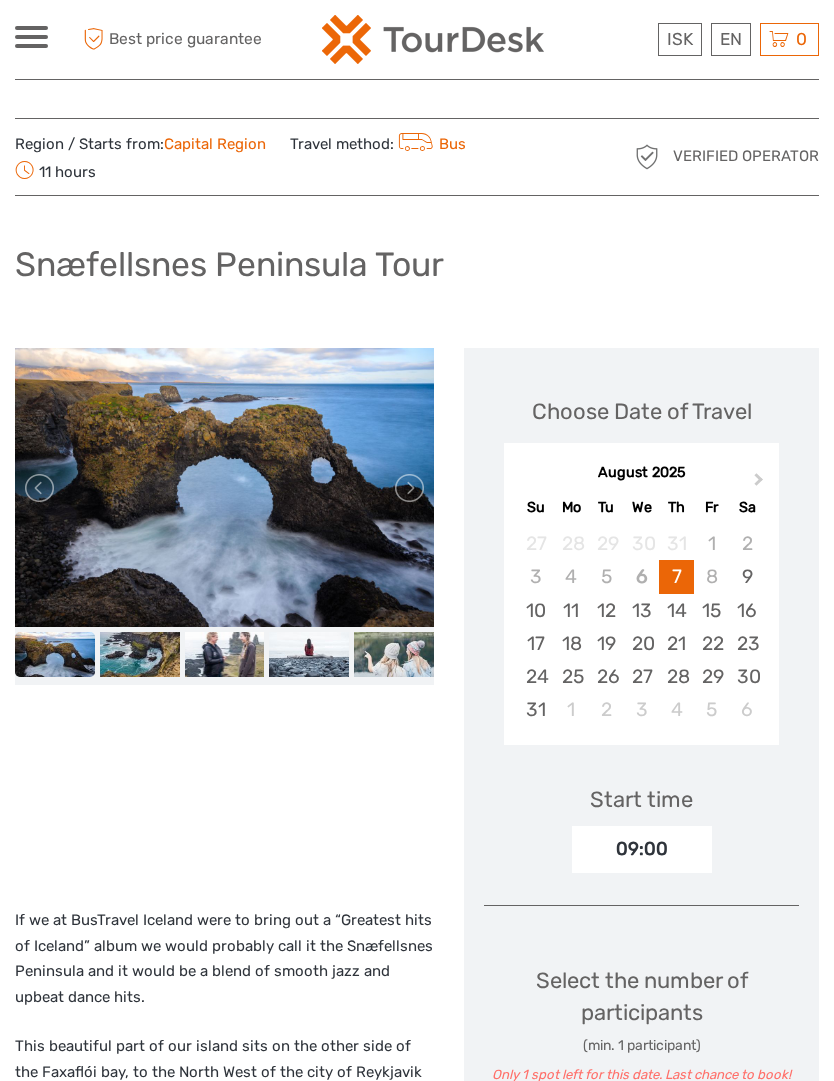 click at bounding box center (225, 654) 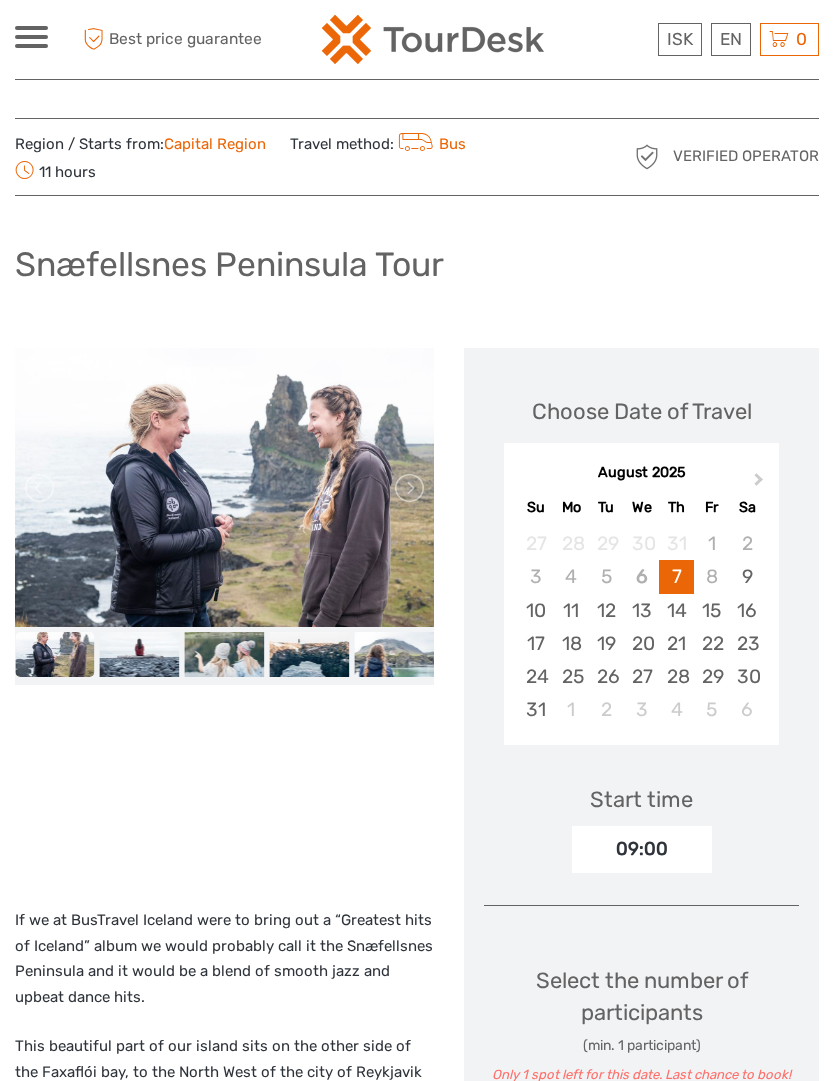 click at bounding box center [140, 654] 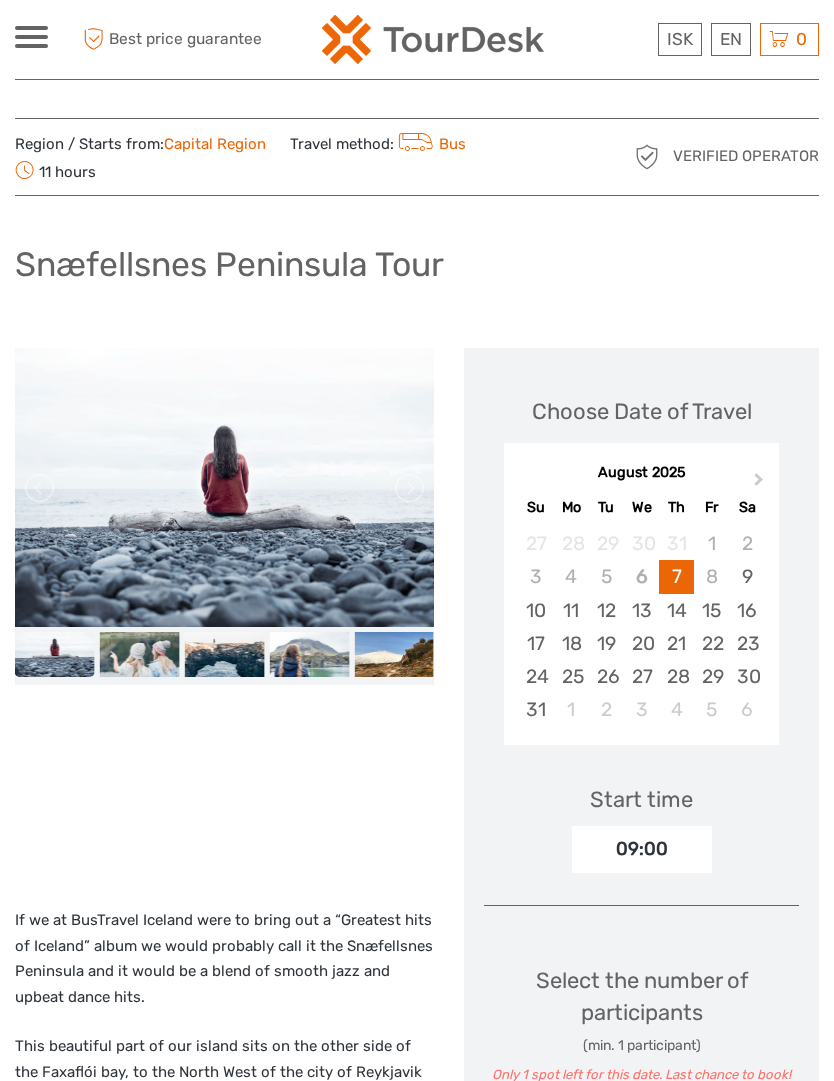 click at bounding box center (140, 654) 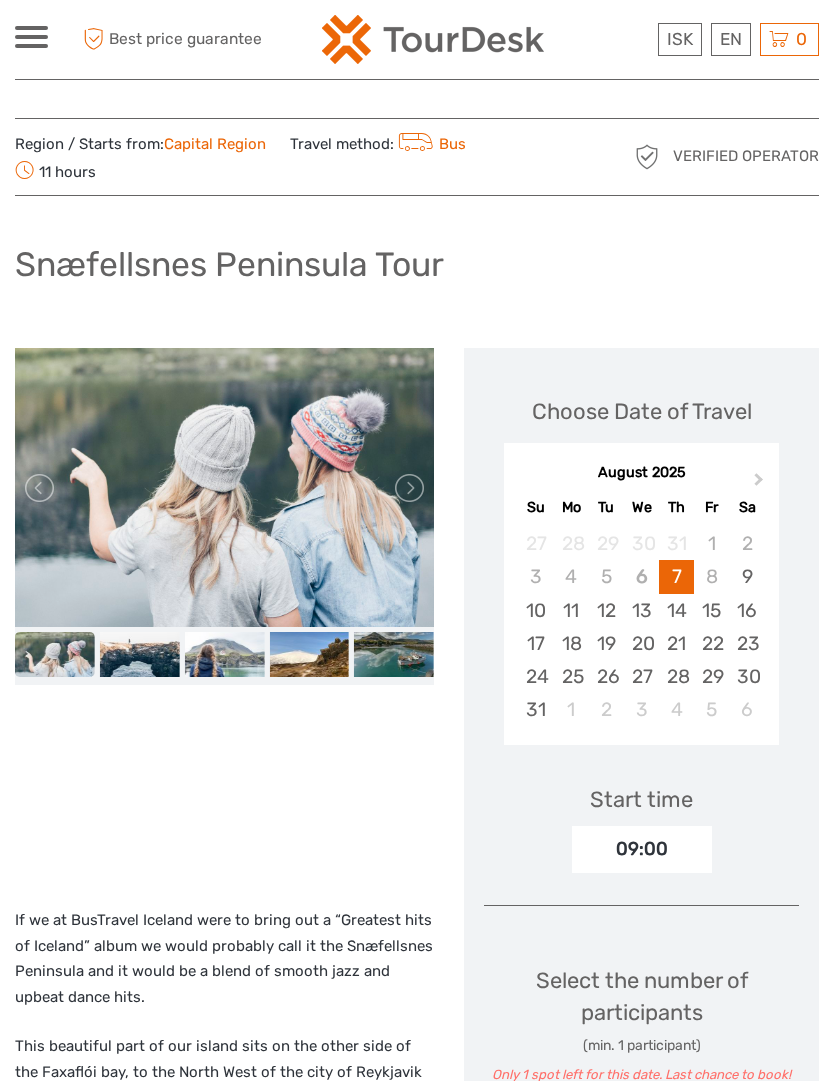 click at bounding box center (140, 654) 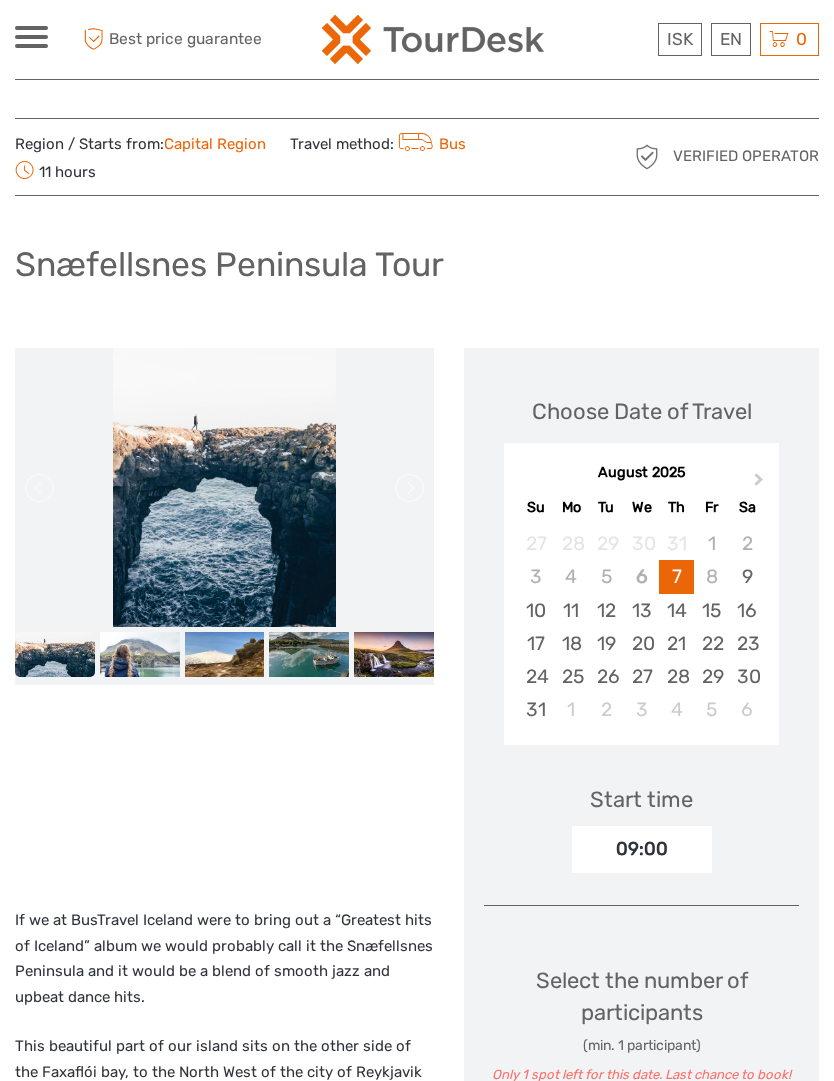 click at bounding box center (225, 654) 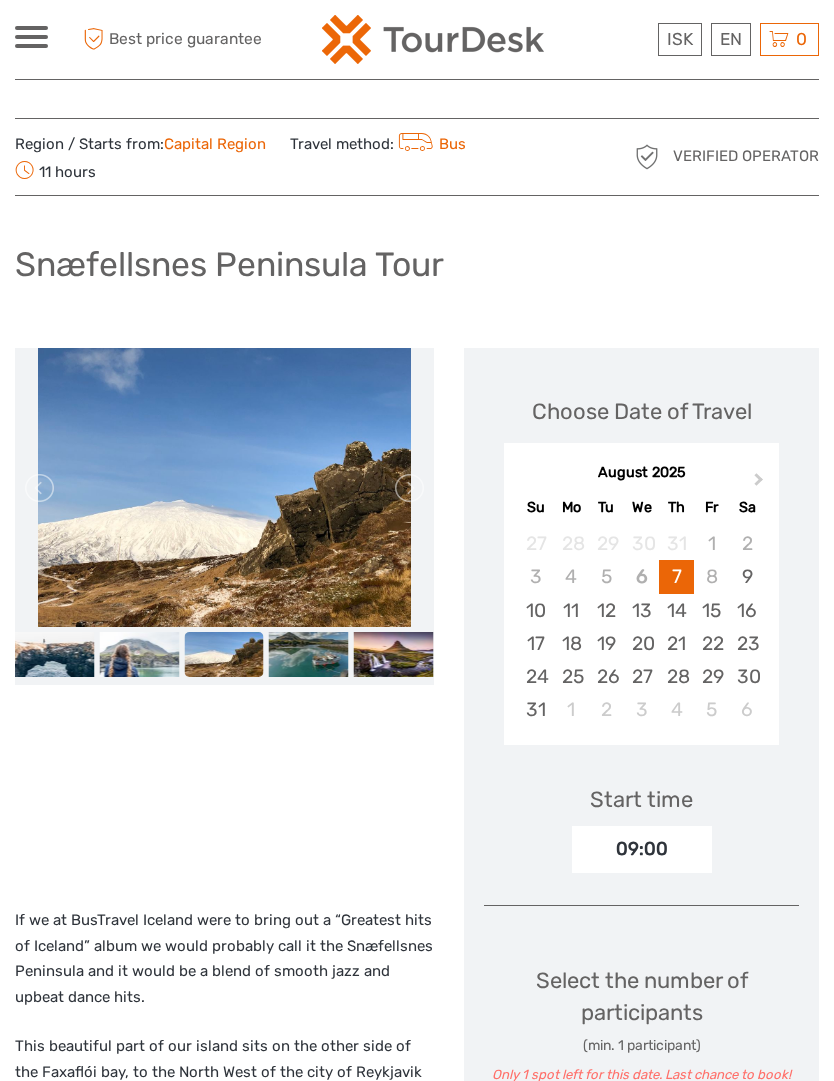 click at bounding box center [394, 654] 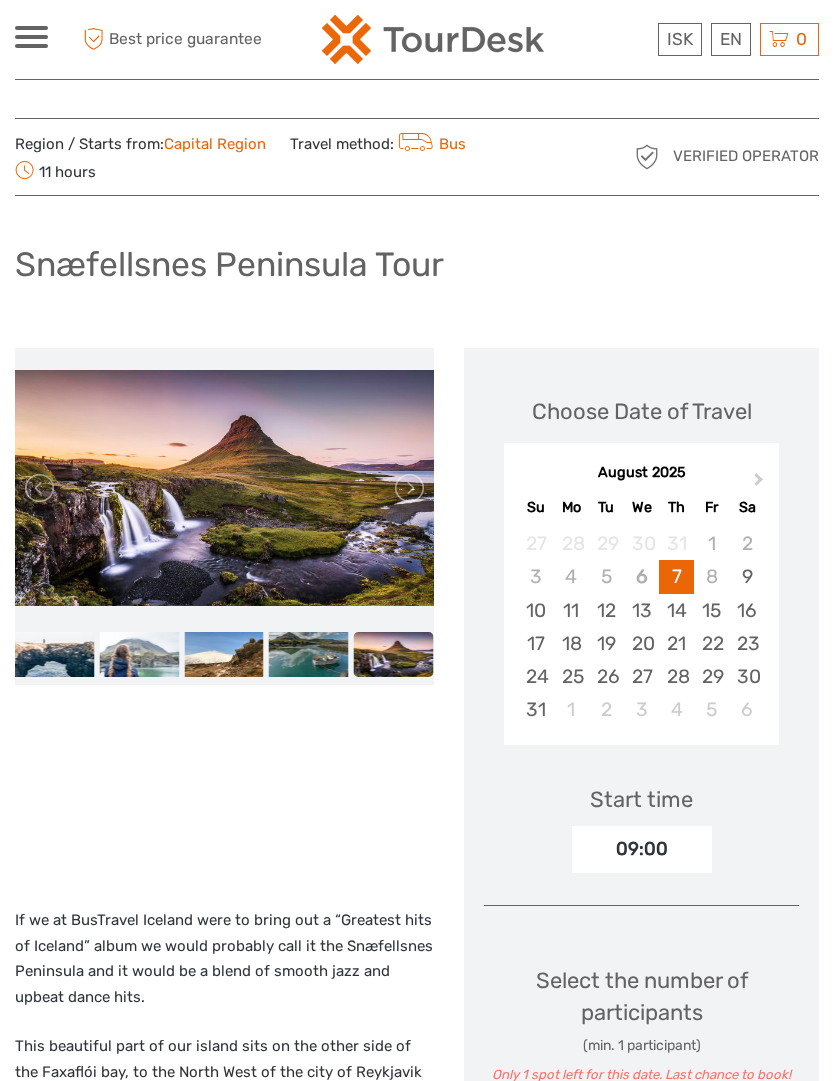 click at bounding box center (394, 654) 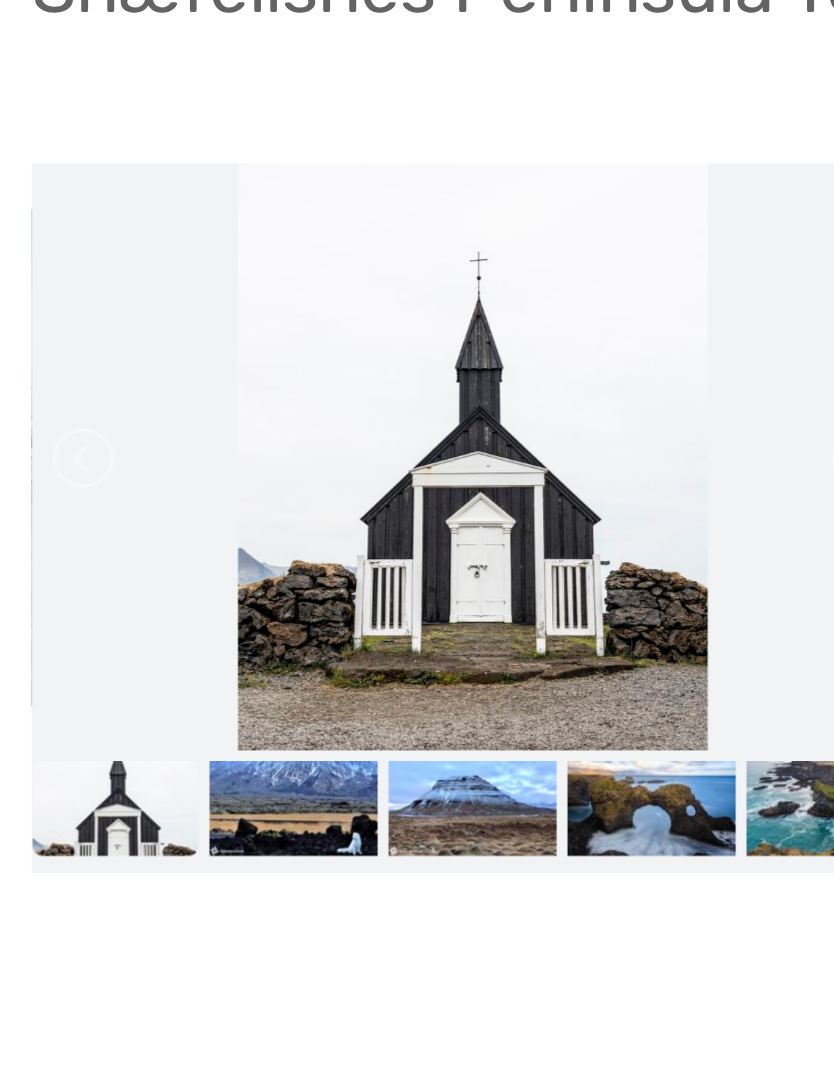 click on "Snæfellsnes Peninsula Tour" at bounding box center (417, 245) 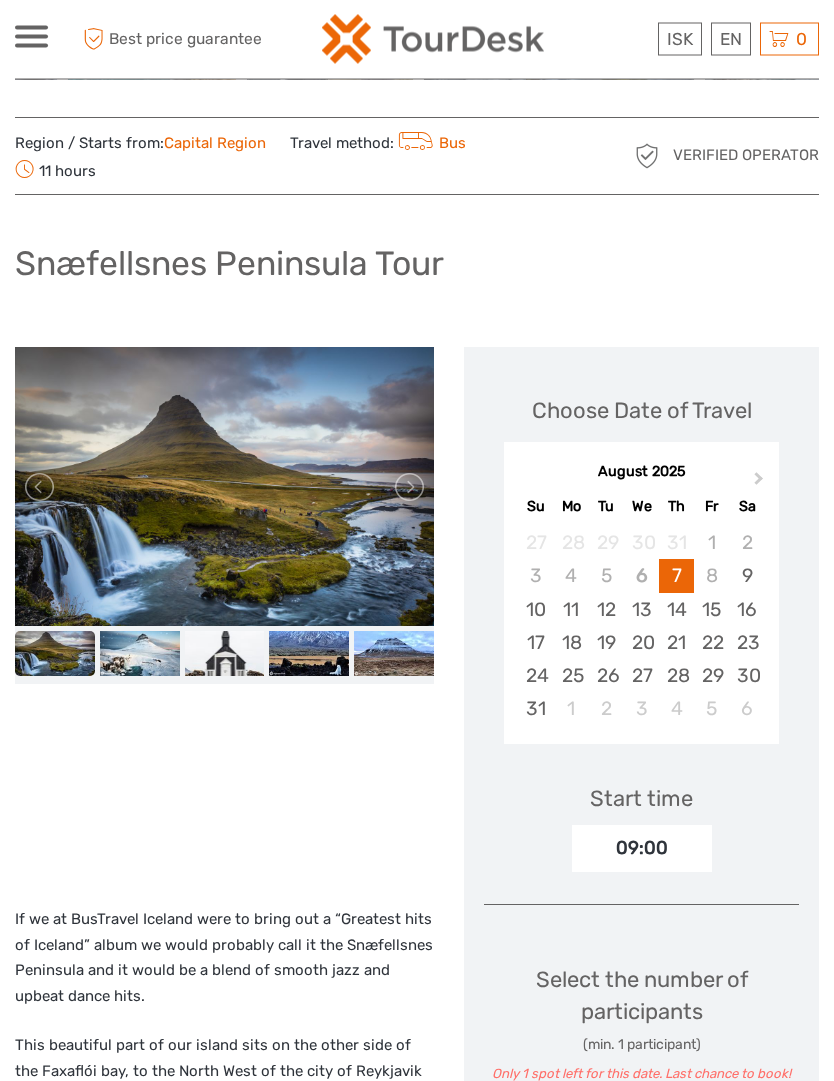 scroll, scrollTop: 0, scrollLeft: 0, axis: both 